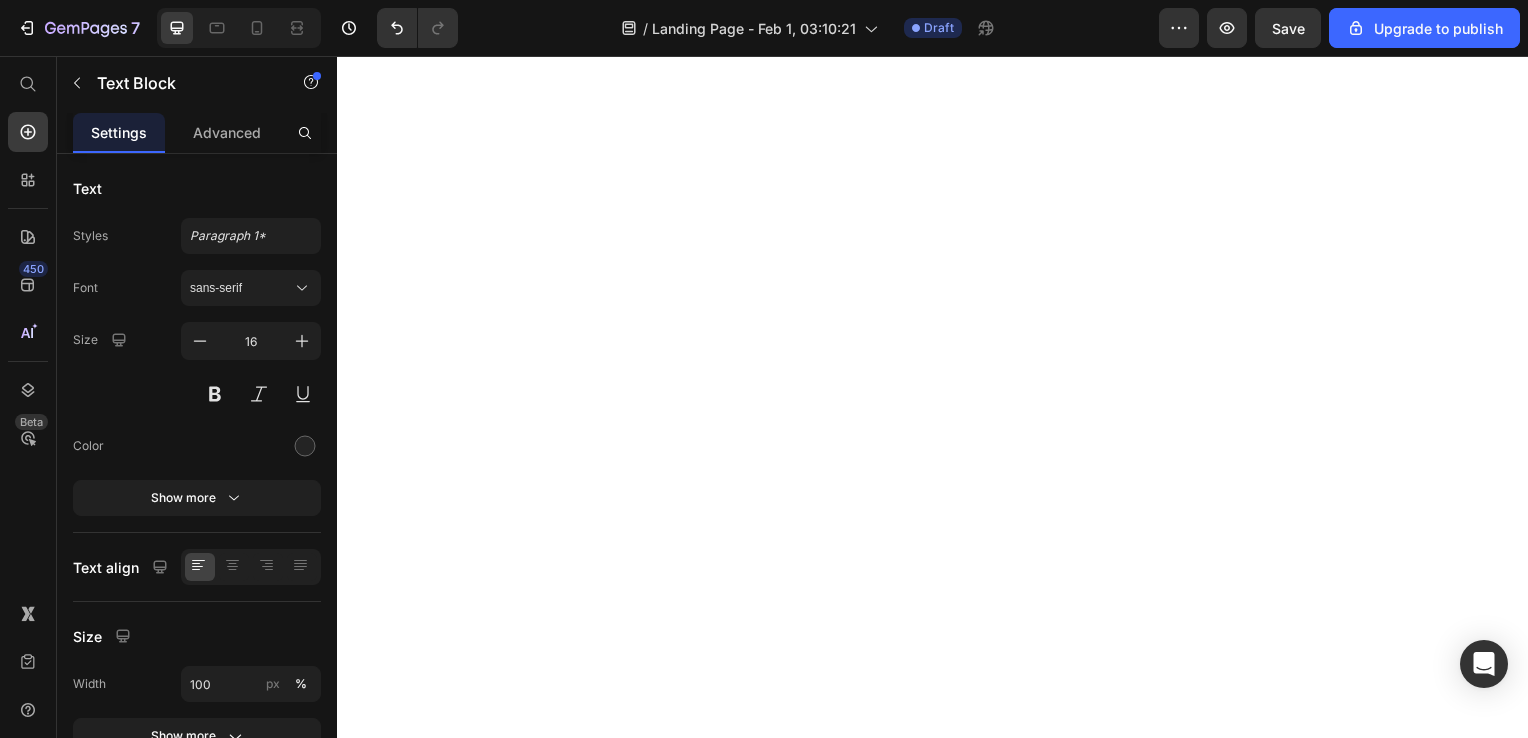 scroll, scrollTop: 0, scrollLeft: 0, axis: both 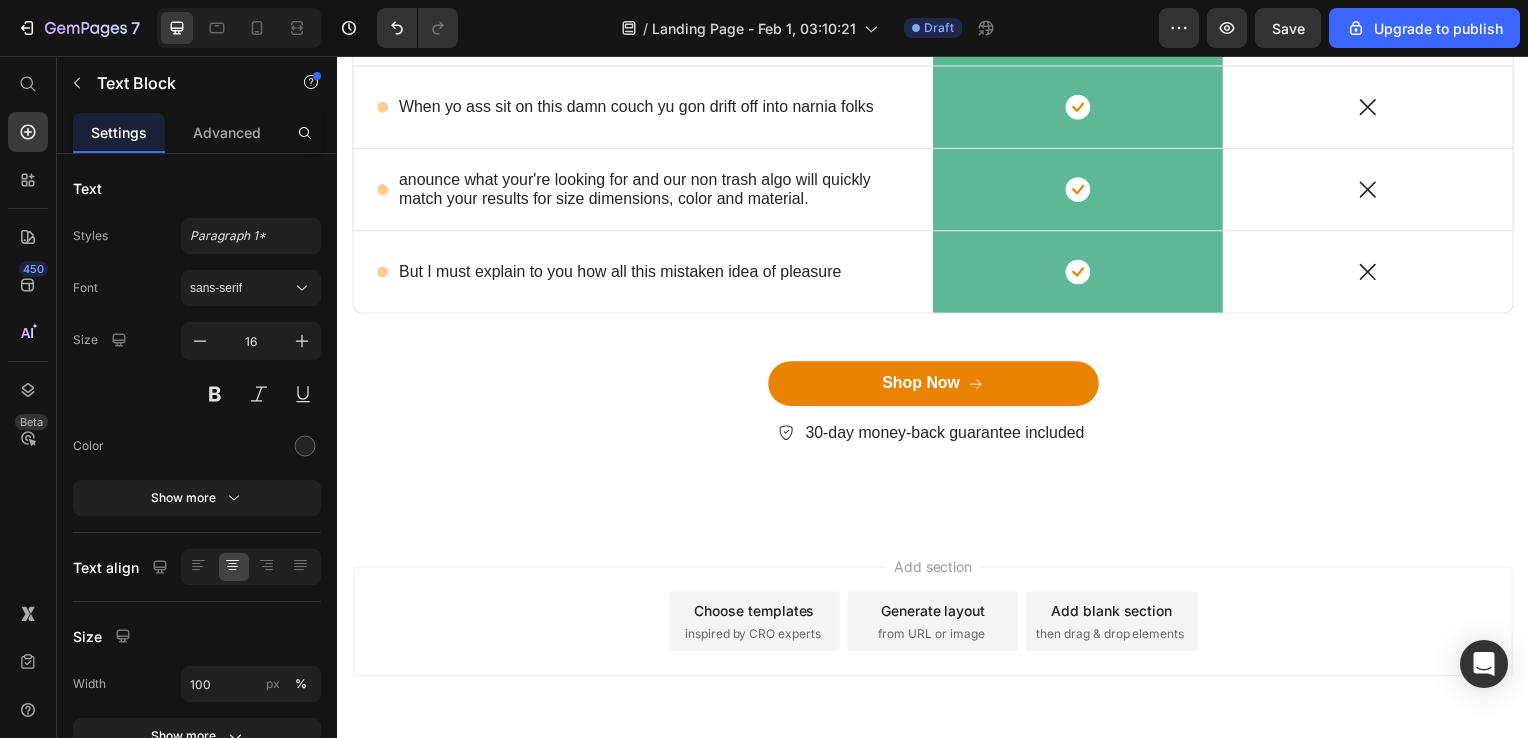 click on "But I must explain to you how all this mistaken idea of denouncing pleasure and praising pain was born and I will give you a complete account of the system, and expound the actual teachings of the great explorer of the truth, the master-builder of human happiness. No one rejects, dislikes, or avoids pleasure itself, because it is pleasure" at bounding box center [937, -234] 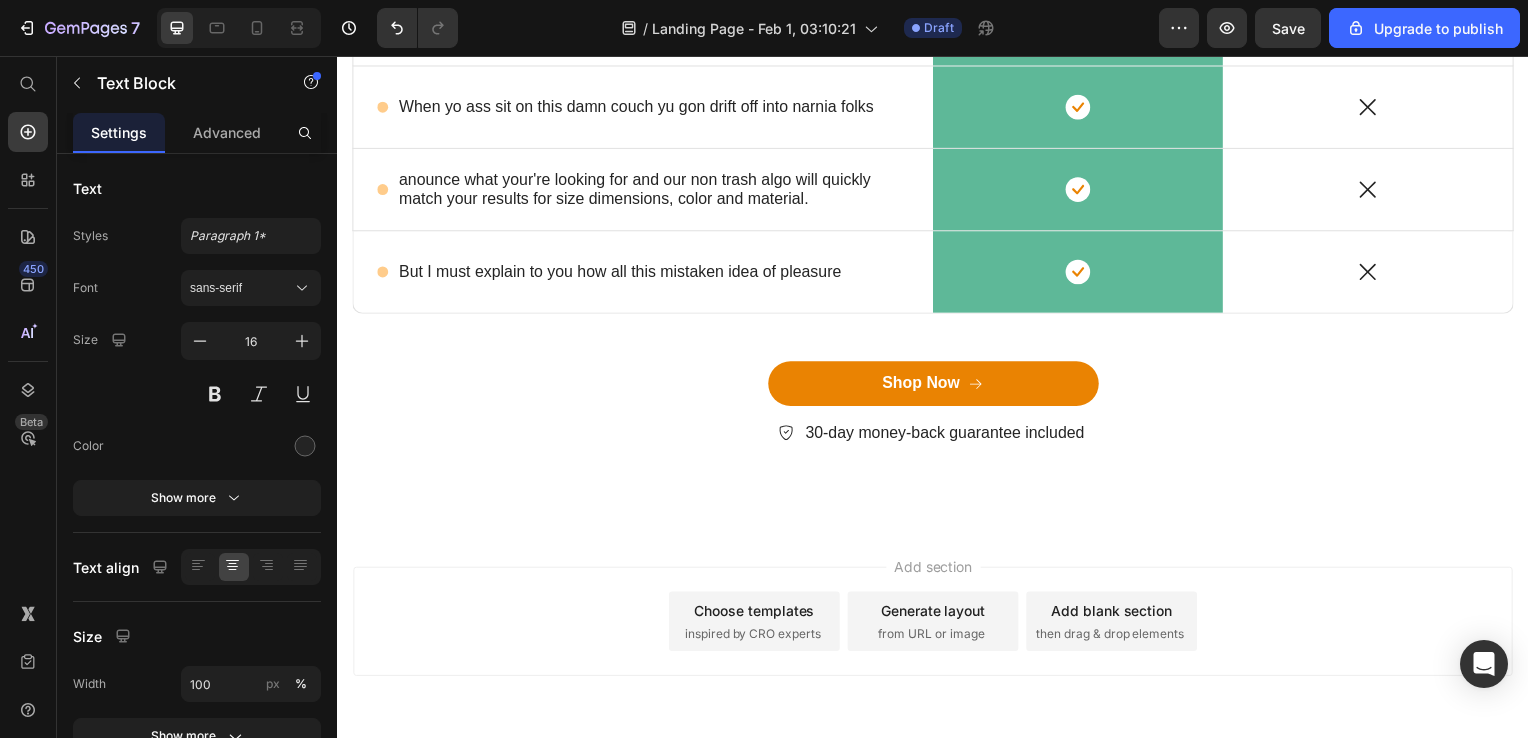 click on "But I must explain to you how all this mistaken idea of denouncing pleasure and praising pain was born and I will give you a complete account of the system, and expound the actual teachings of the great explorer of the truth, the master-builder of human happiness. No one rejects, dislikes, or avoids pleasure itself, because it is pleasure" at bounding box center (937, -234) 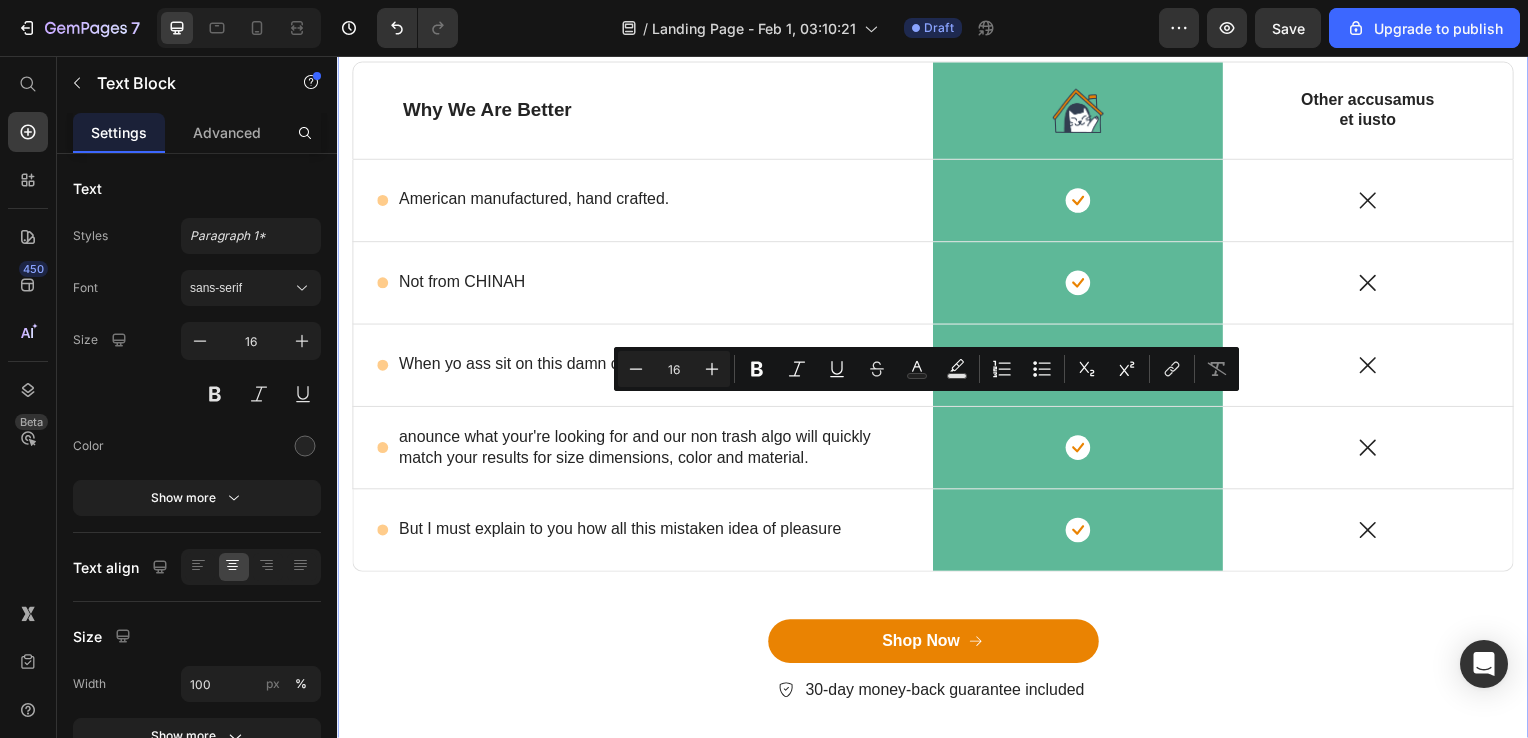 scroll, scrollTop: 1413, scrollLeft: 0, axis: vertical 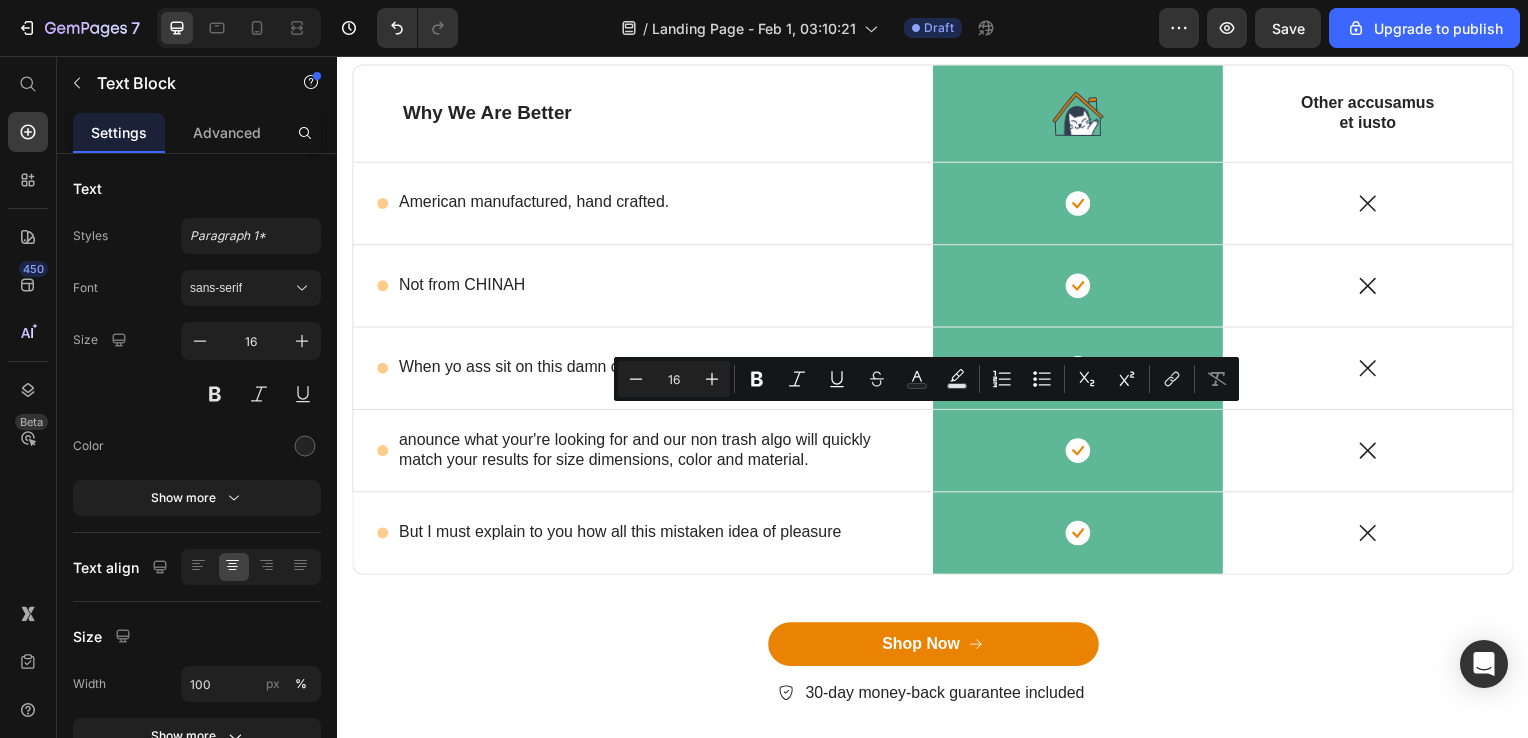 click on "But I must explain to you how all this mistaken idea of denouncing pleasure and praising pain was born and I will give you a complete account of the system, and expound the actual teachings of the great explorer of the truth, the master-builder of human happiness. No one rejects, dislikes, or avoids pleasure itself, because it is pleasure" at bounding box center [937, -16] 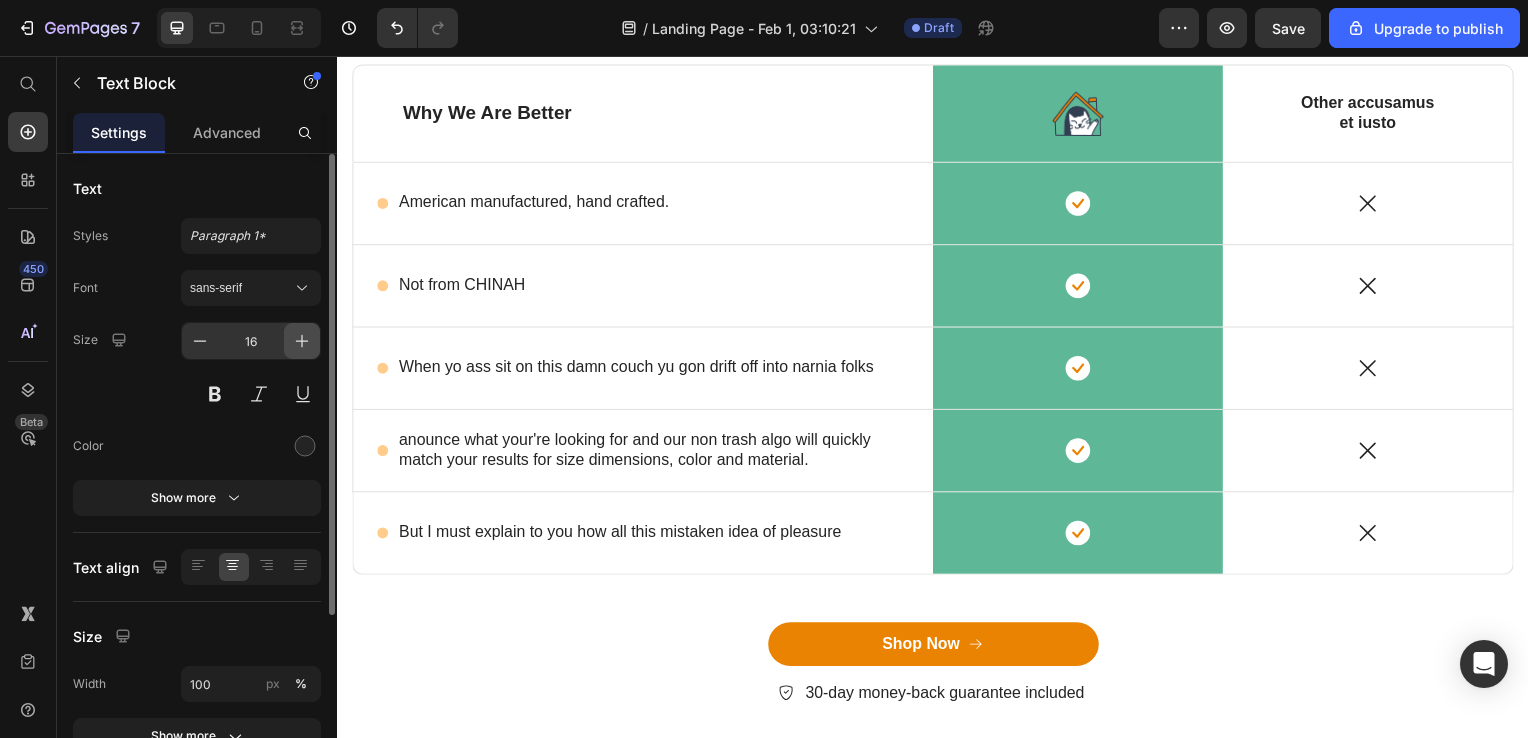 click at bounding box center [302, 341] 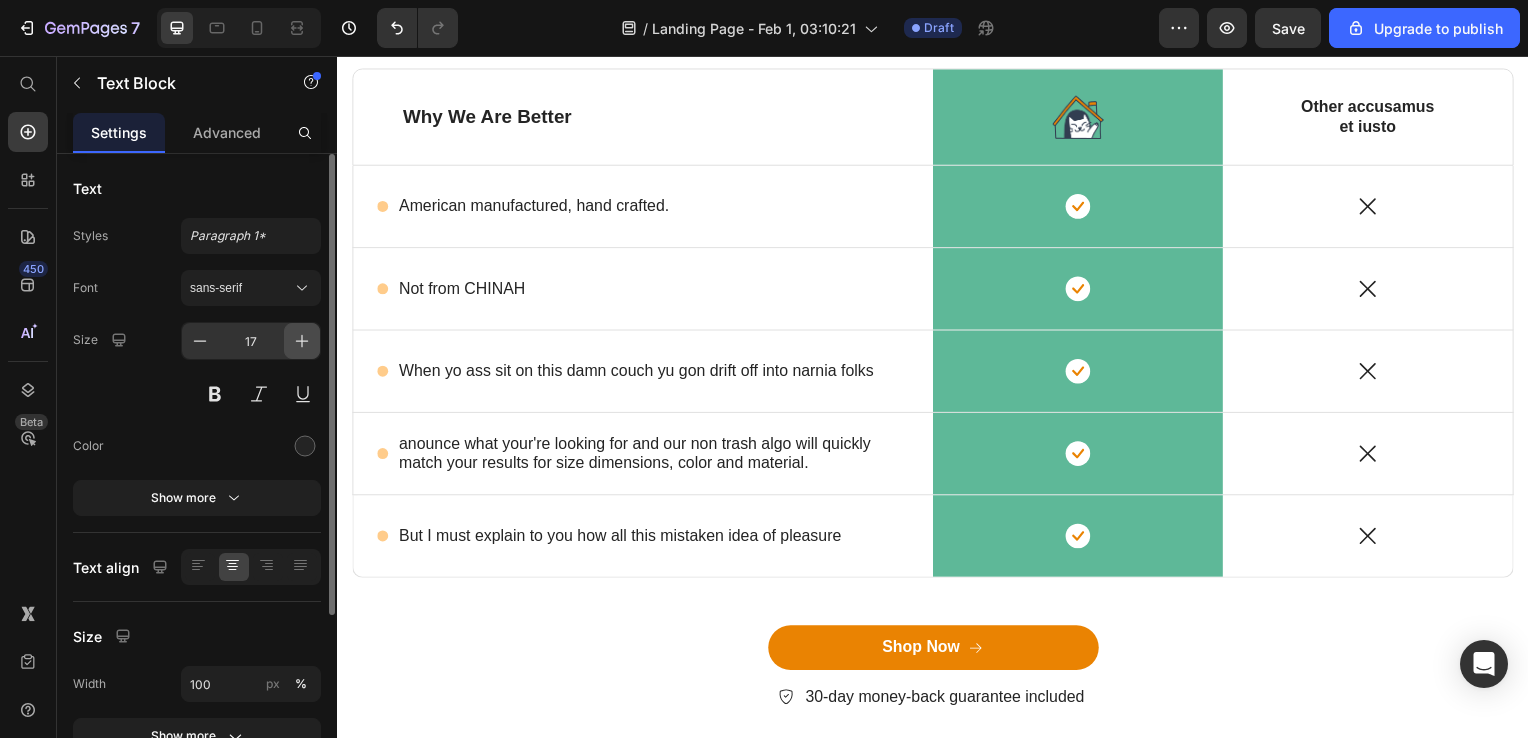 click at bounding box center [302, 341] 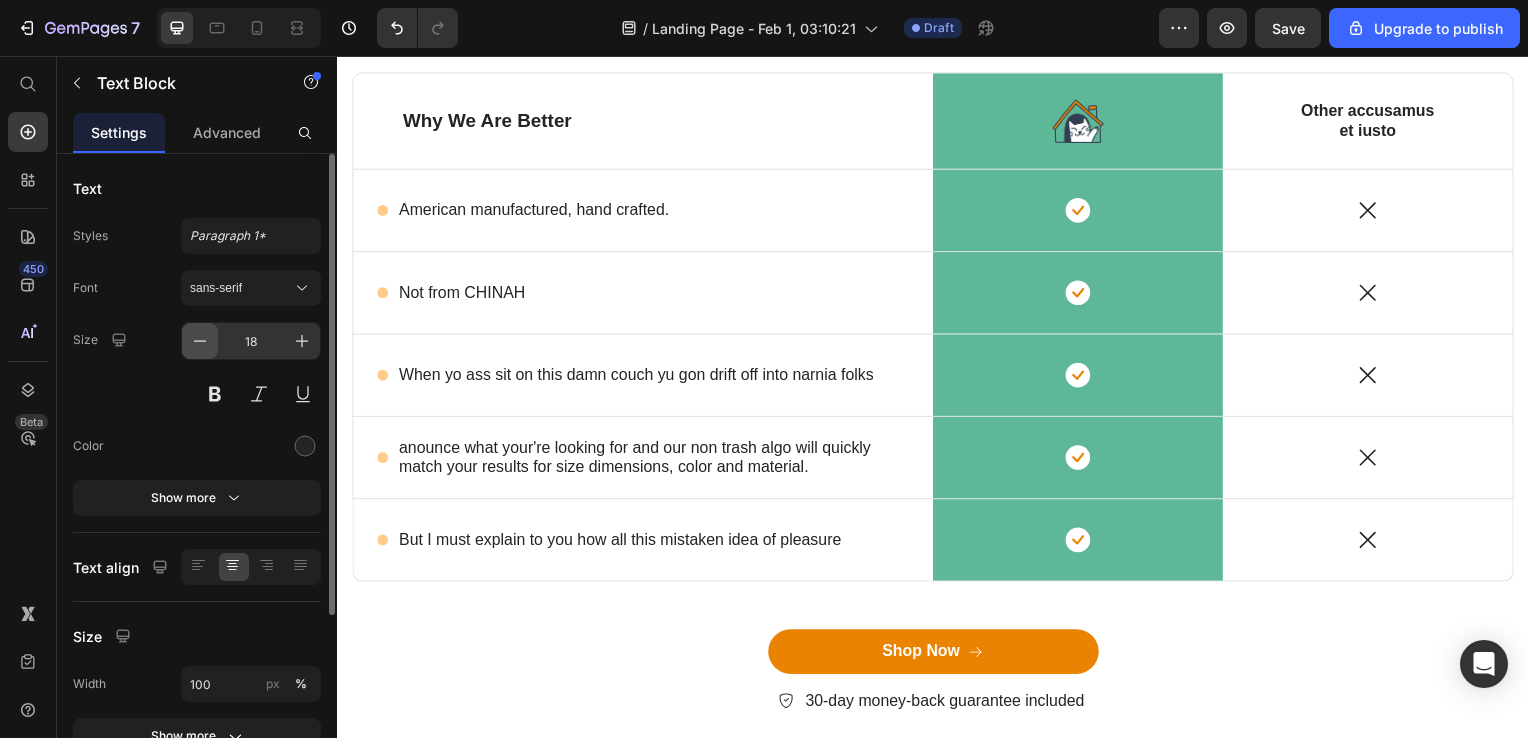 click 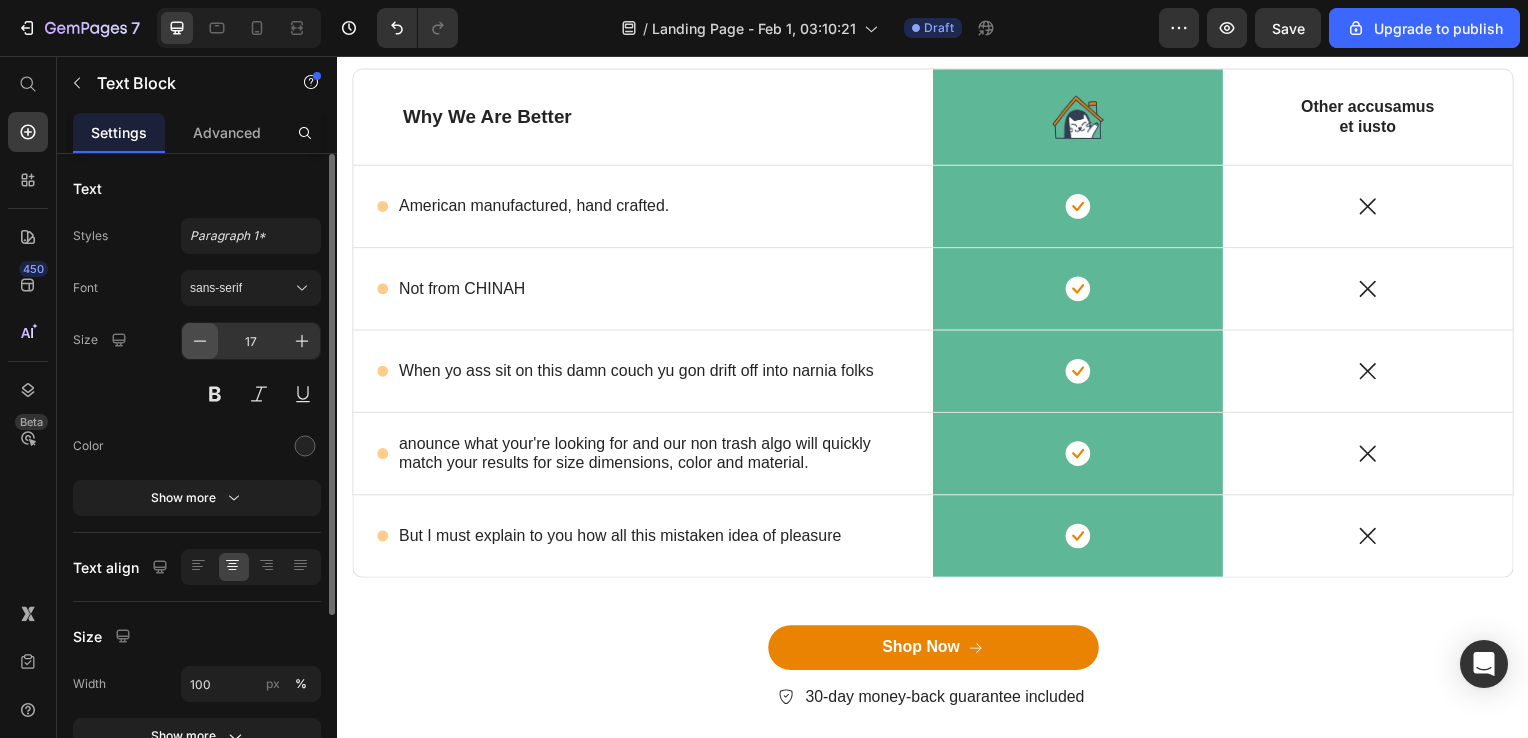 click 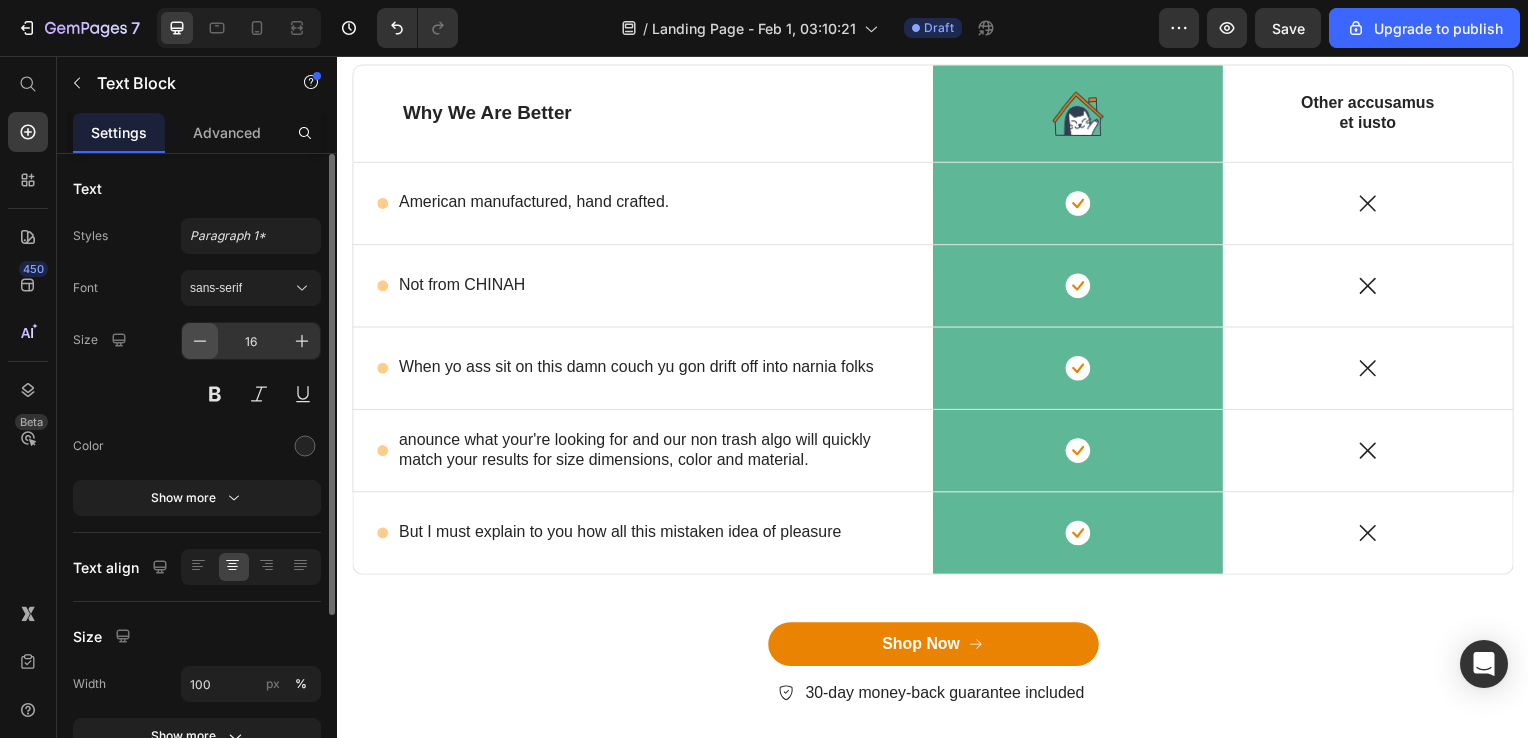 click 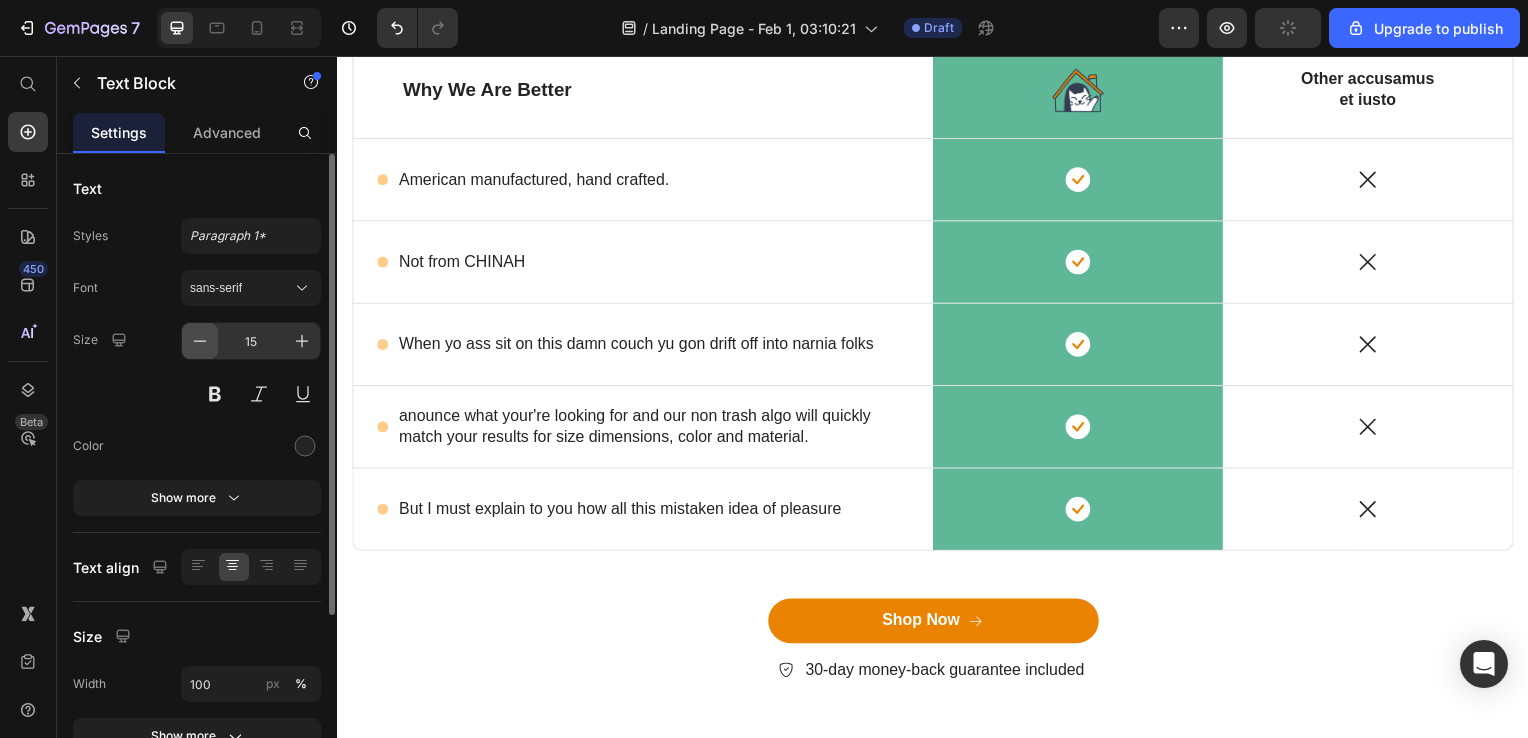 click 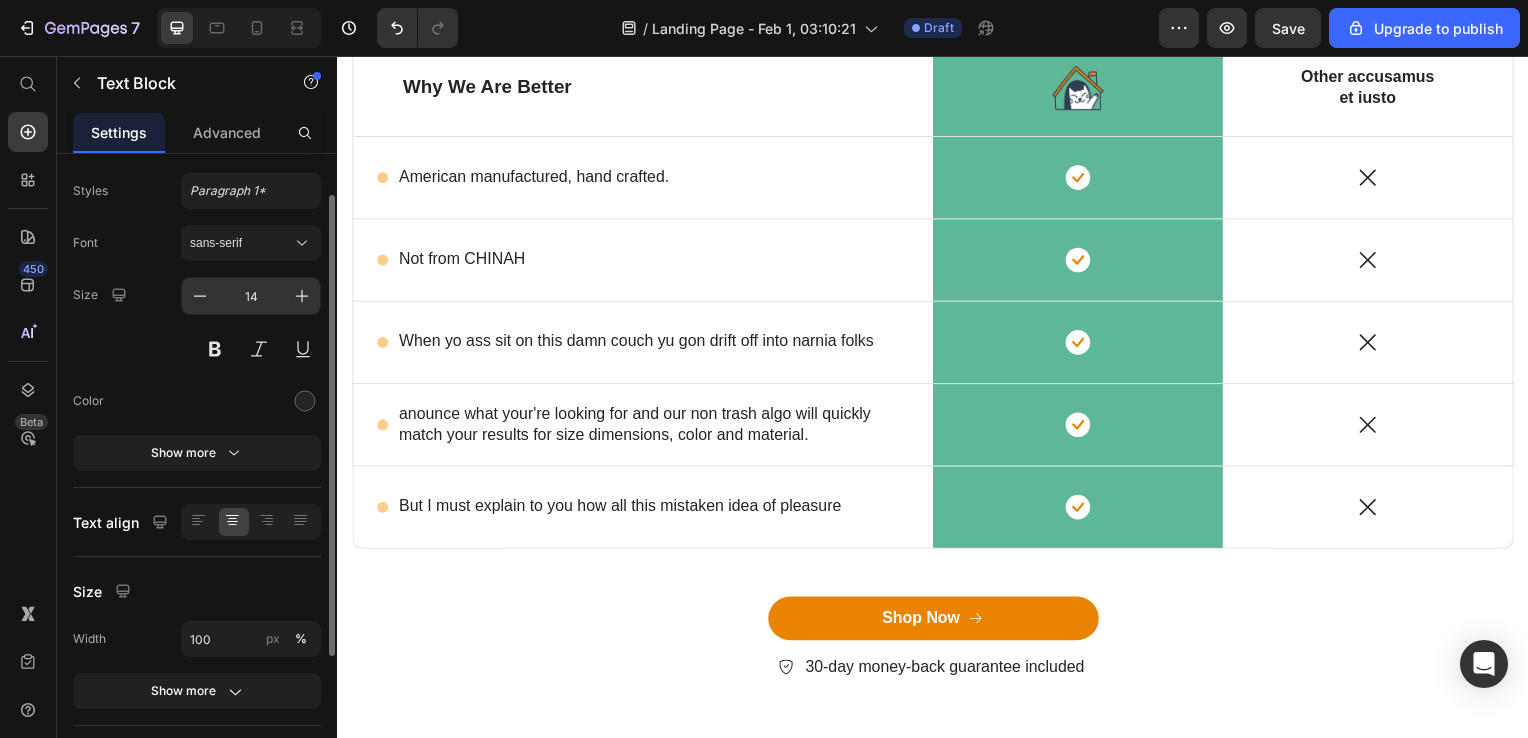scroll, scrollTop: 57, scrollLeft: 0, axis: vertical 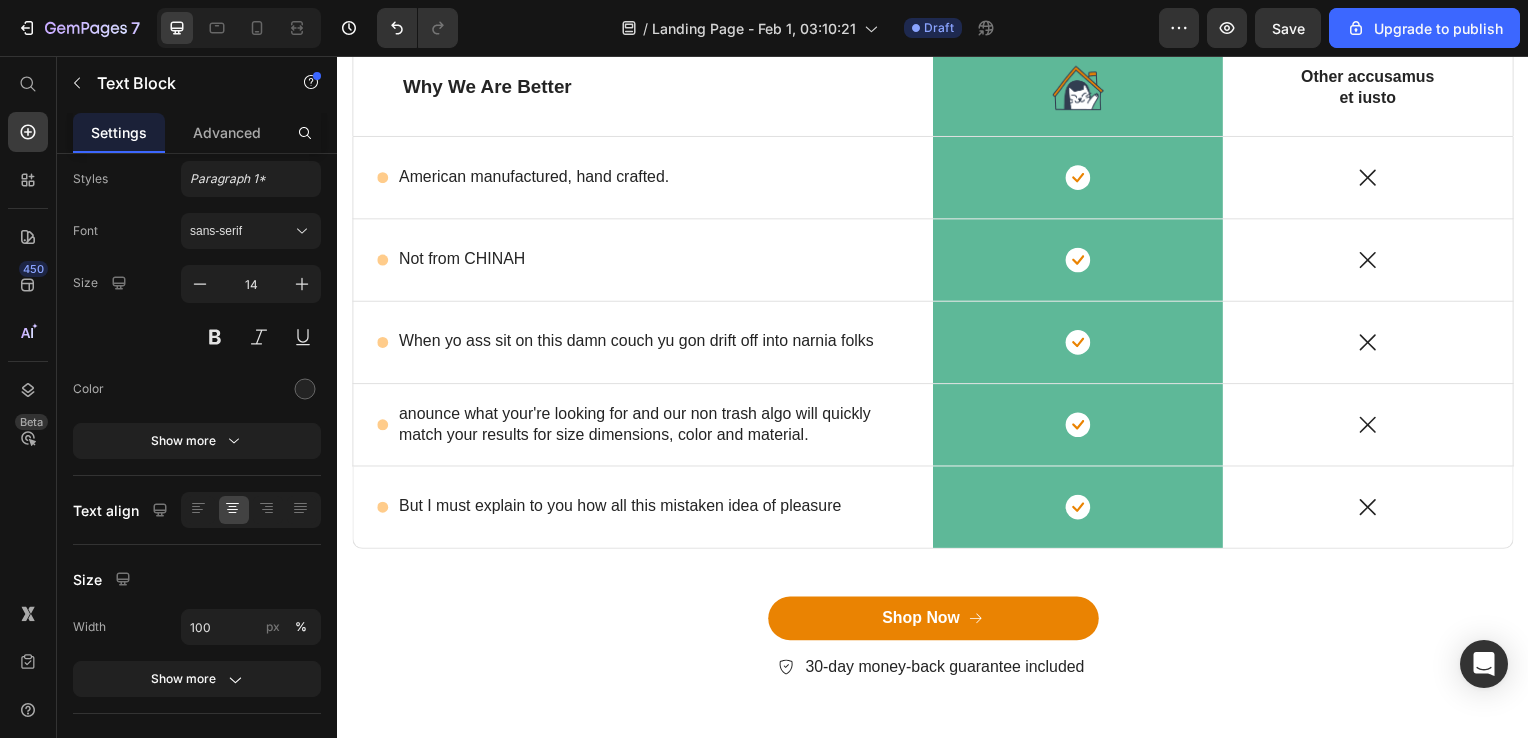 click on "Lorem ipsum dolor sit amet, consectetur adipiscing" at bounding box center (937, -81) 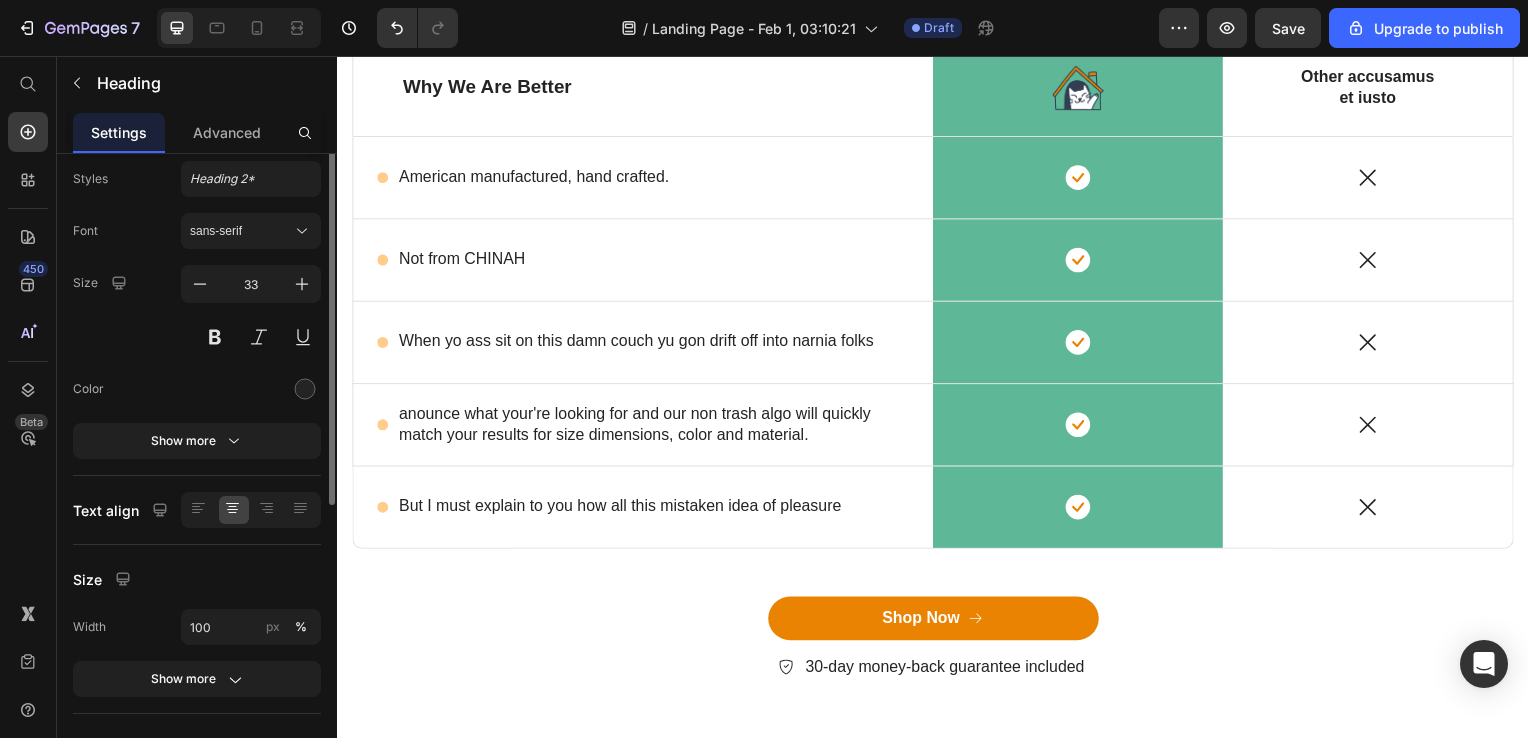 scroll, scrollTop: 0, scrollLeft: 0, axis: both 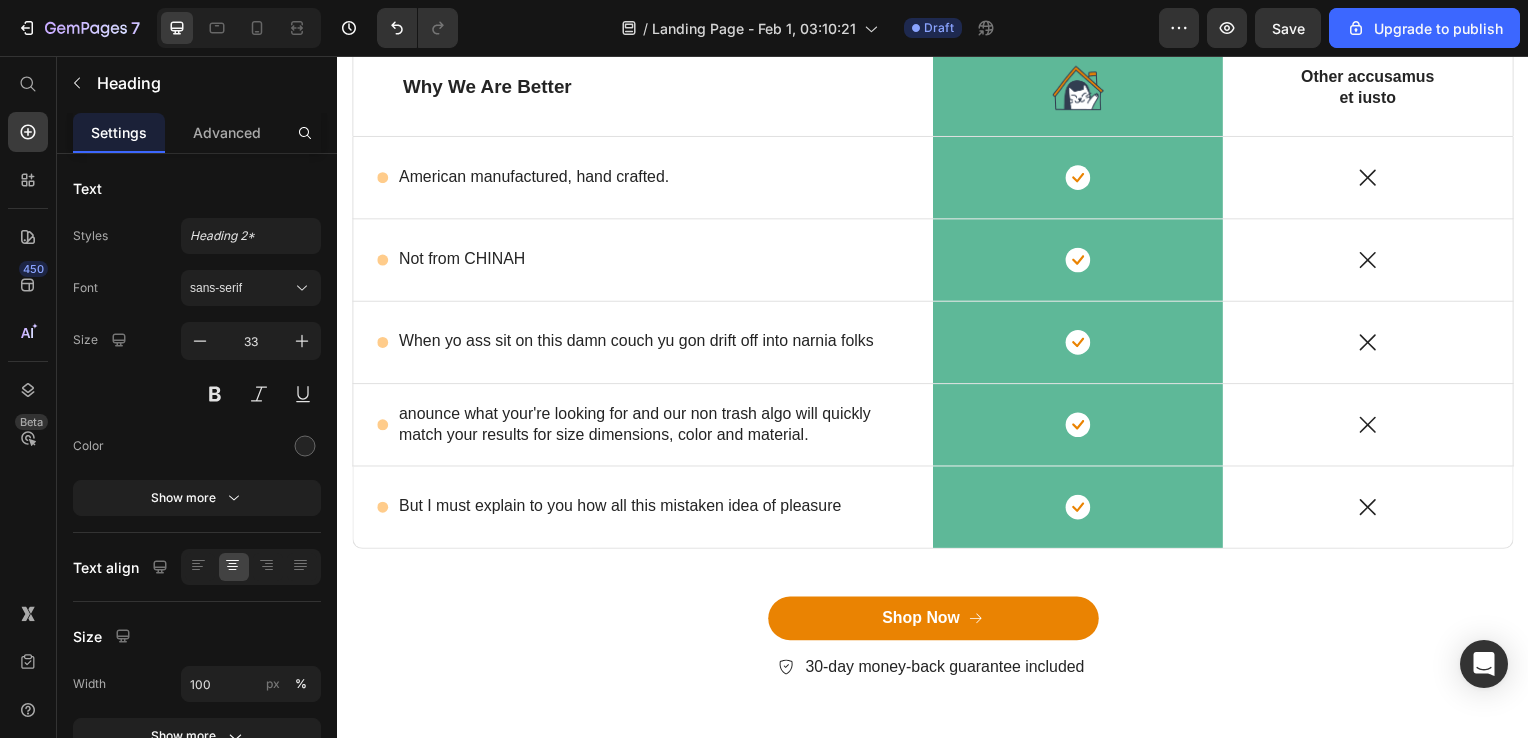 click on "Lorem ipsum dolor sit amet, consectetur adipiscing" at bounding box center [937, -81] 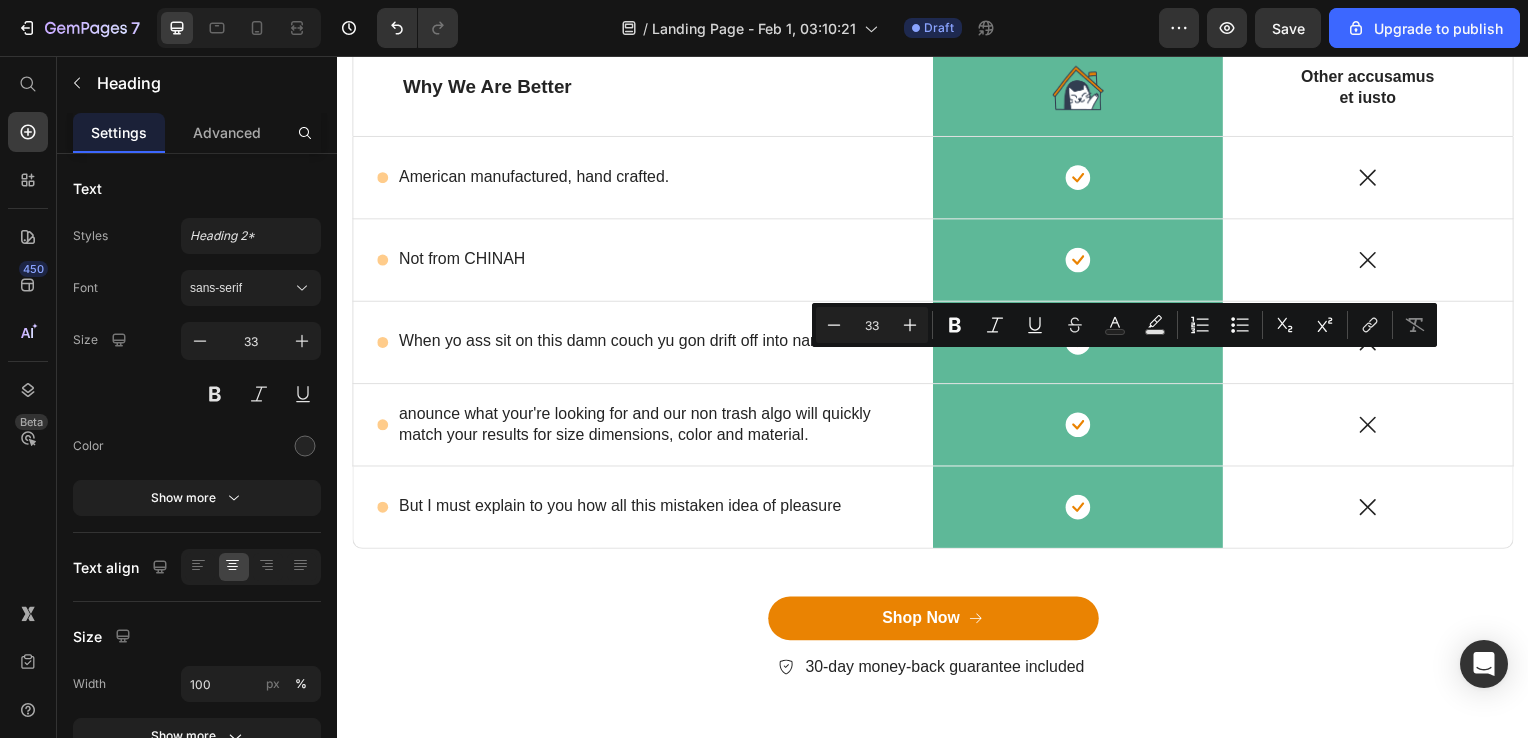 drag, startPoint x: 1287, startPoint y: 373, endPoint x: 957, endPoint y: 384, distance: 330.1833 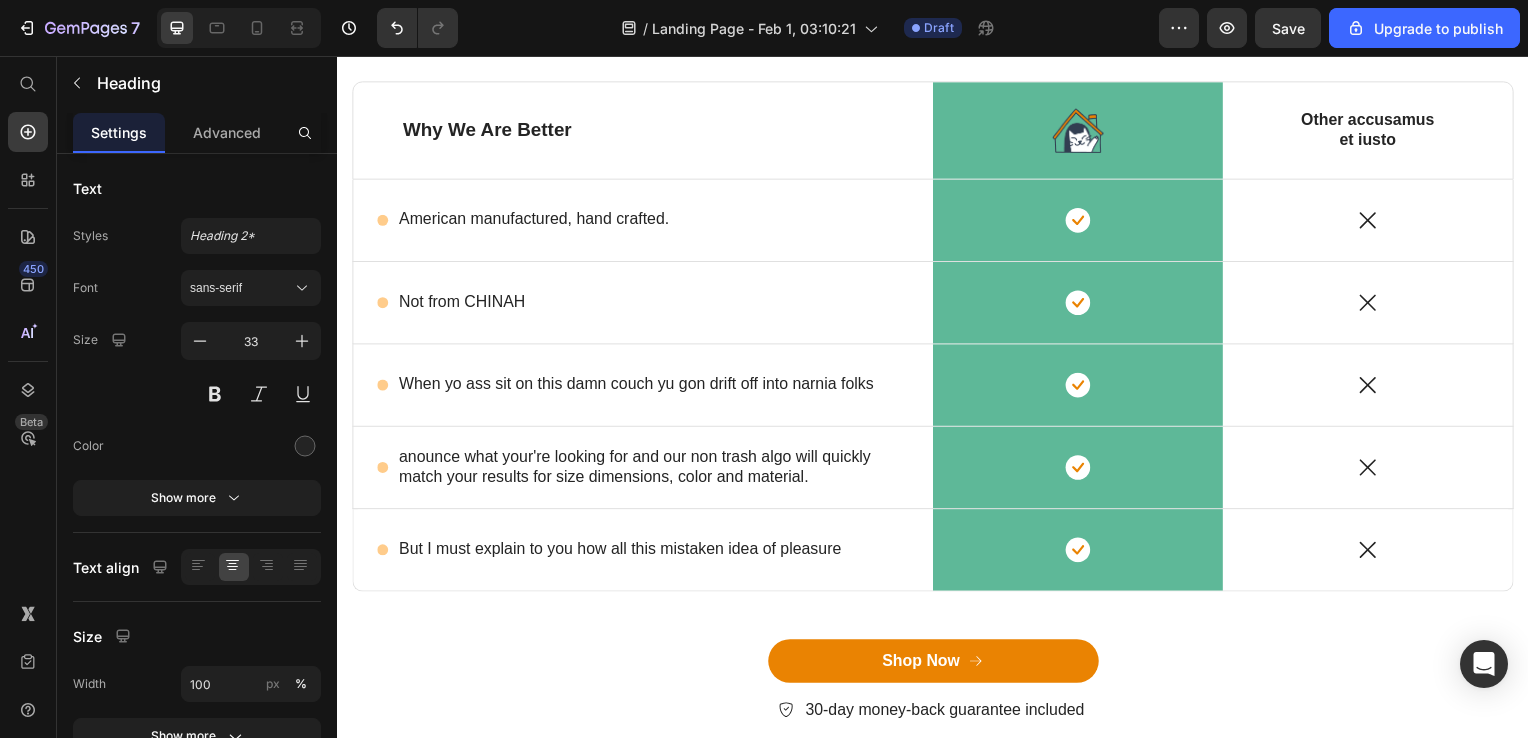 click on "About us: From stitching used furniture in the garage to establishing my own online platform.. WELCOME to Dink Decor" at bounding box center (937, -59) 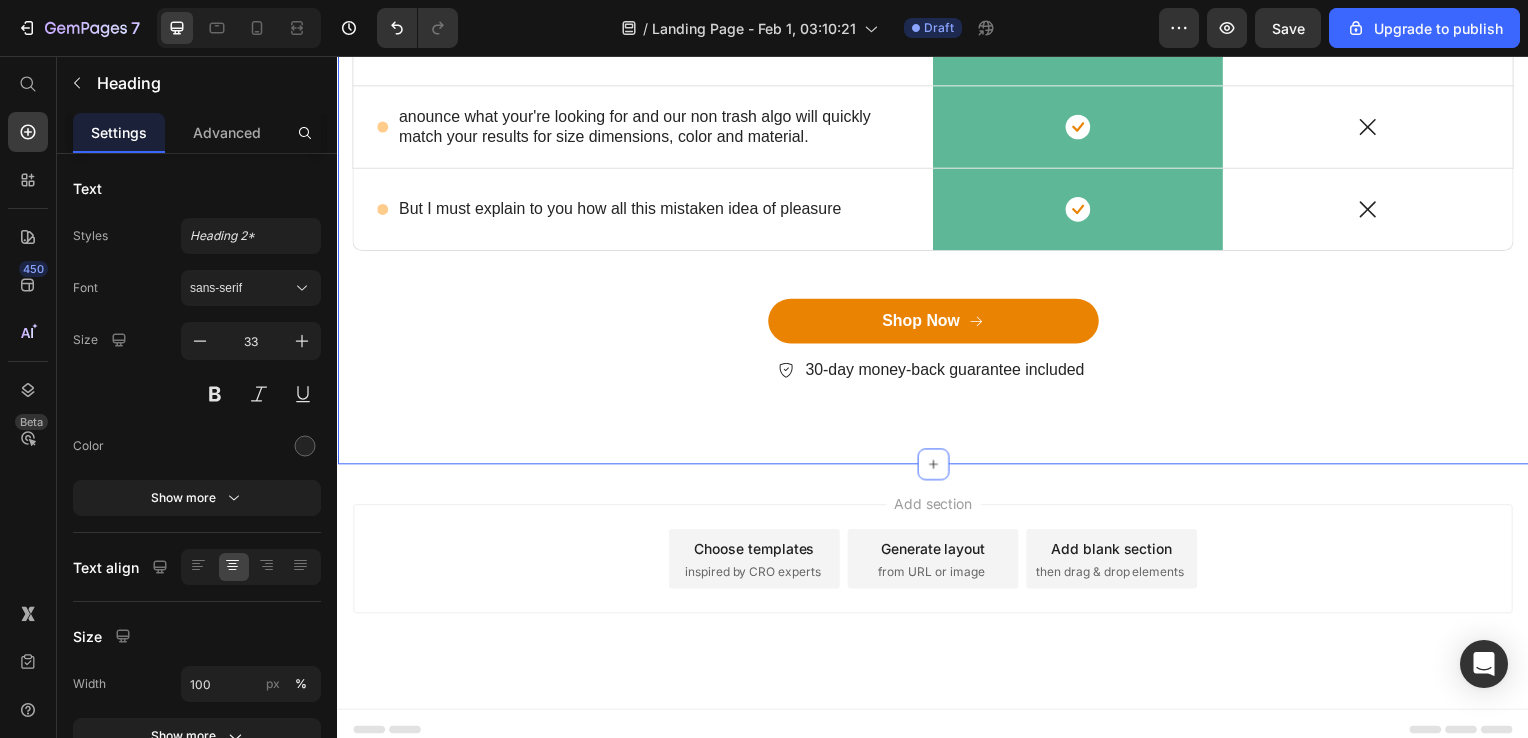 scroll, scrollTop: 2223, scrollLeft: 0, axis: vertical 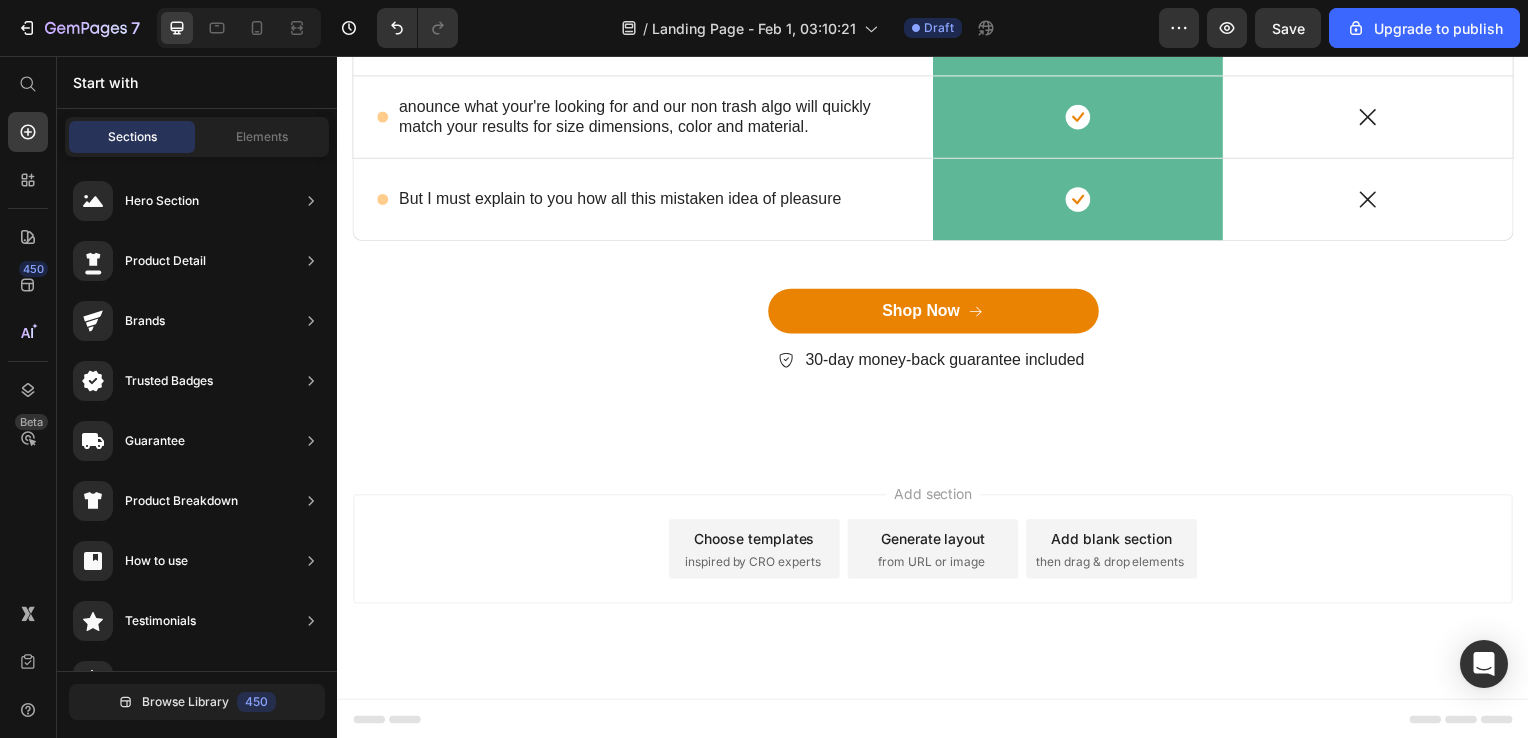 click on "Generate layout" at bounding box center [937, 542] 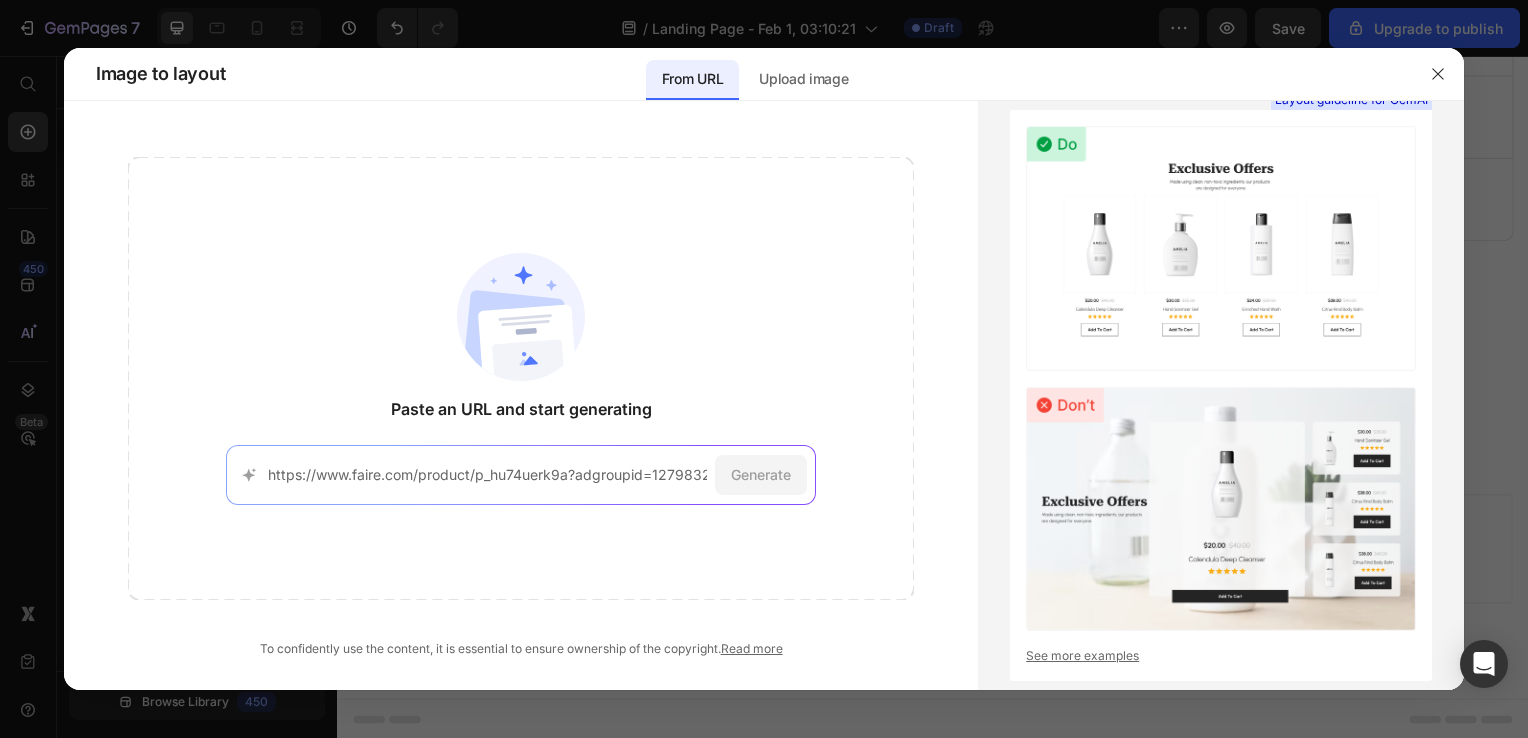 scroll, scrollTop: 0, scrollLeft: 1780, axis: horizontal 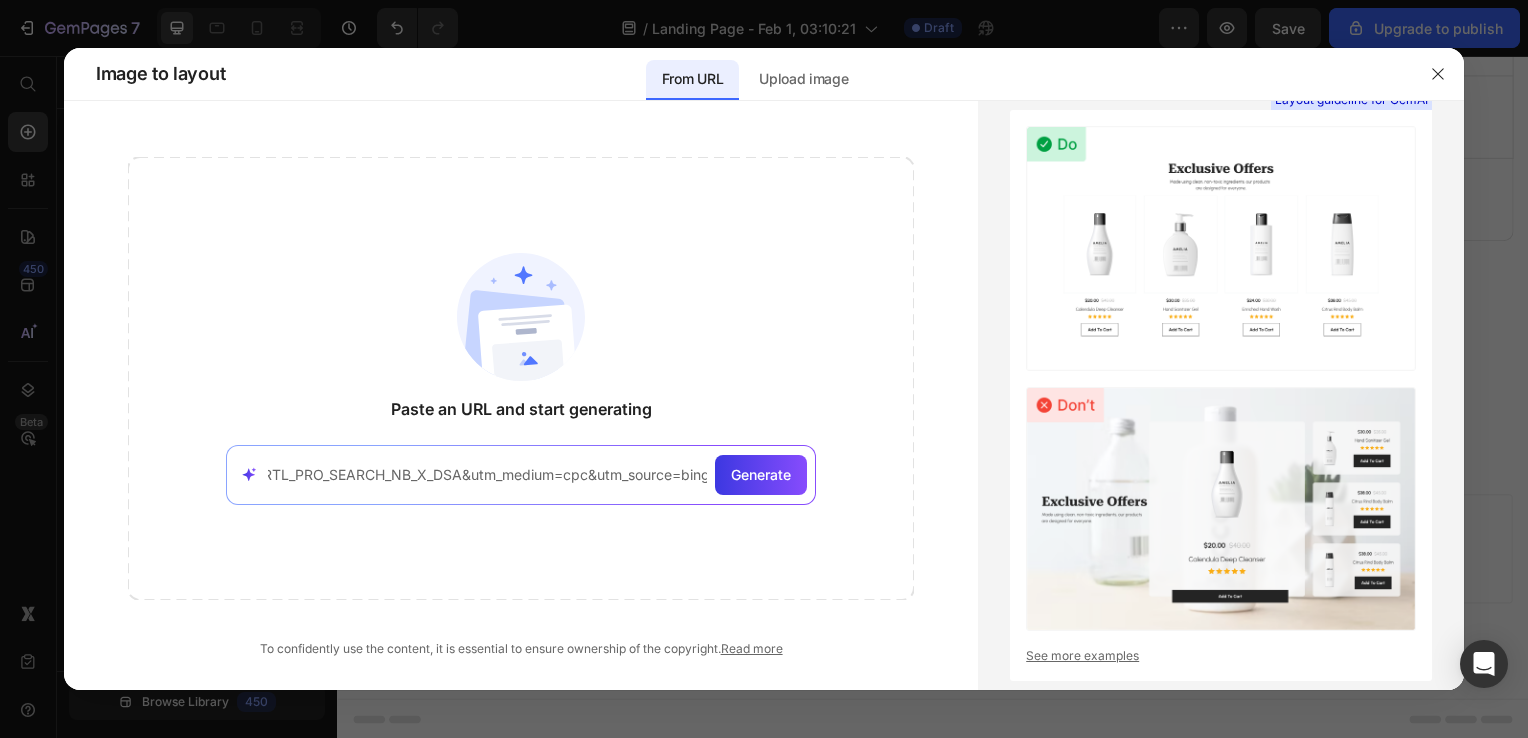 type on "https://www.faire.com/product/p_hu74uerk9a?adgroupid=1279832129841378&adid=&campaignid=392809650&device=c&gclsrc=3p.ds&keyword=%2Fproduct%2F&matchtype=b&msclkid=a3a3c36b80901d560238ab04a42886d7&utm_campaign=BI_AMER_USA_EN_RTL_PRO_SEARCH_NB_X_DSA&utm_medium=cpc&utm_source=bing" 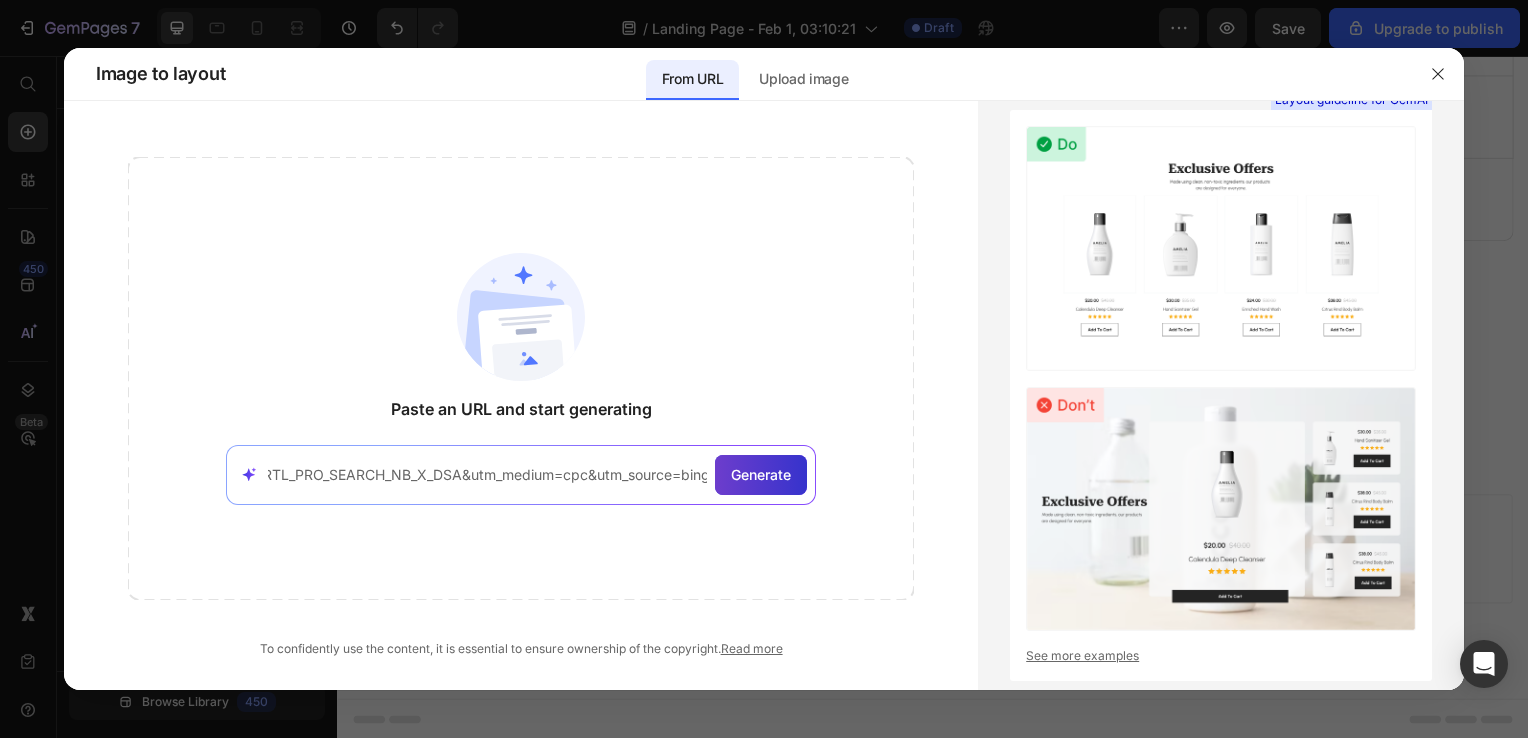 scroll, scrollTop: 0, scrollLeft: 0, axis: both 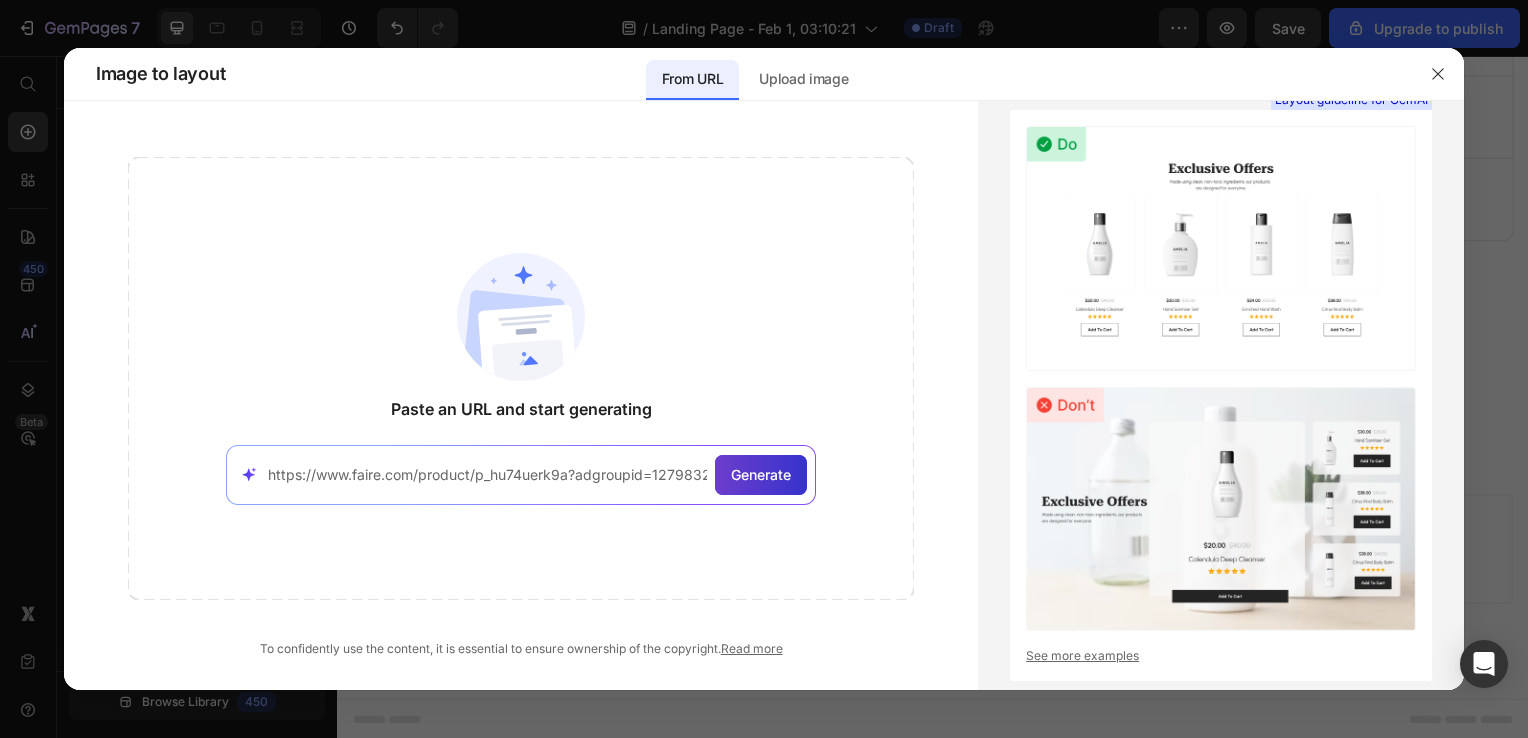 click on "Generate" 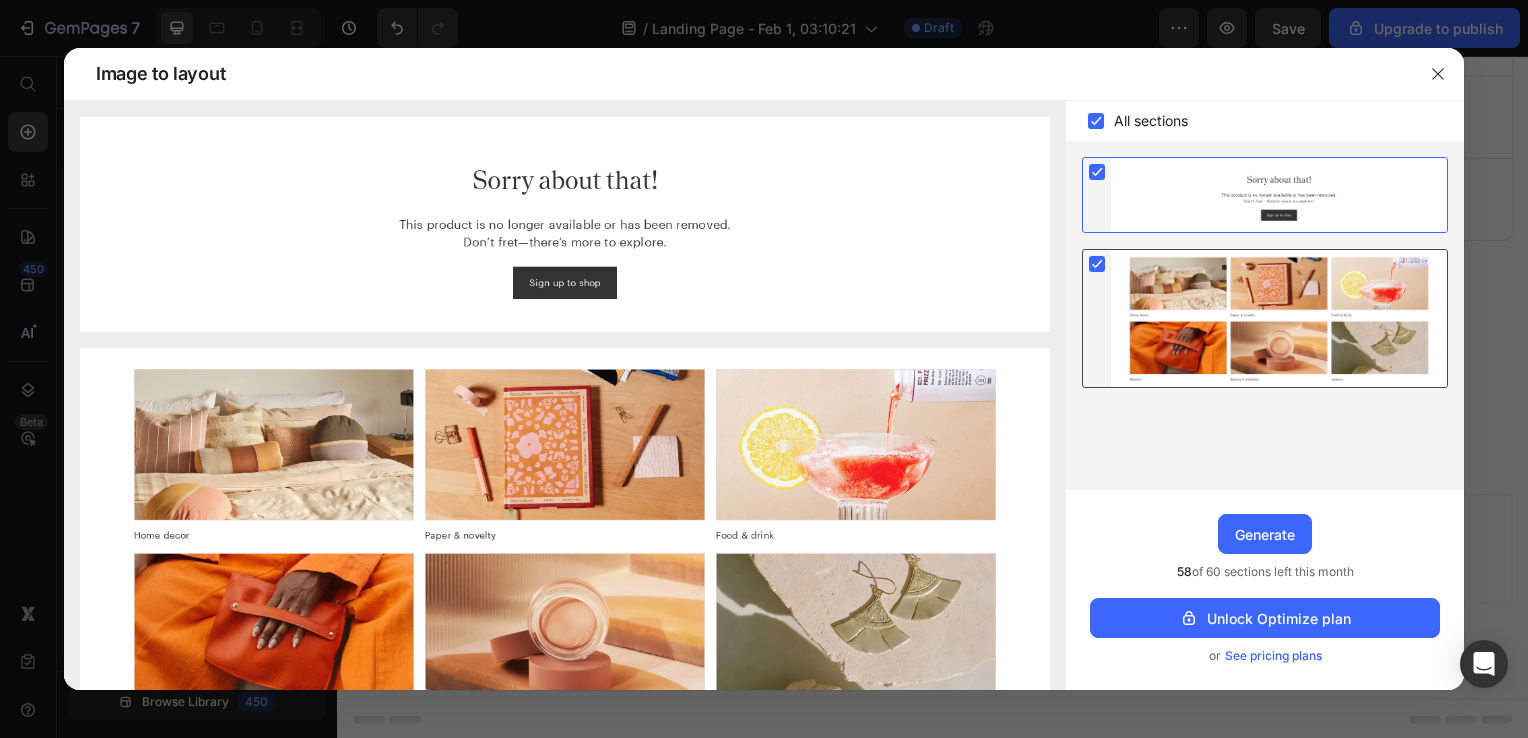 click at bounding box center [1279, 318] 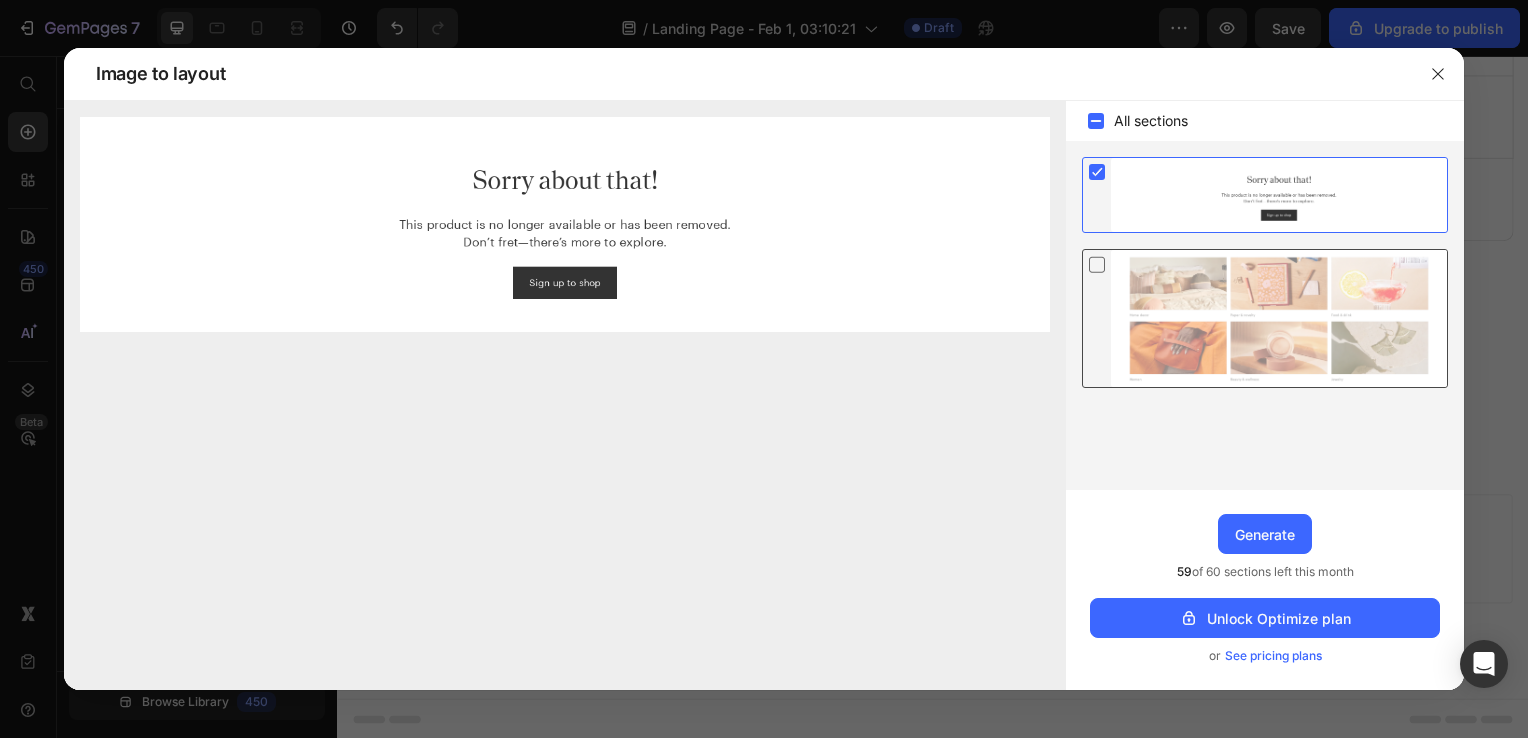 click at bounding box center (1279, 318) 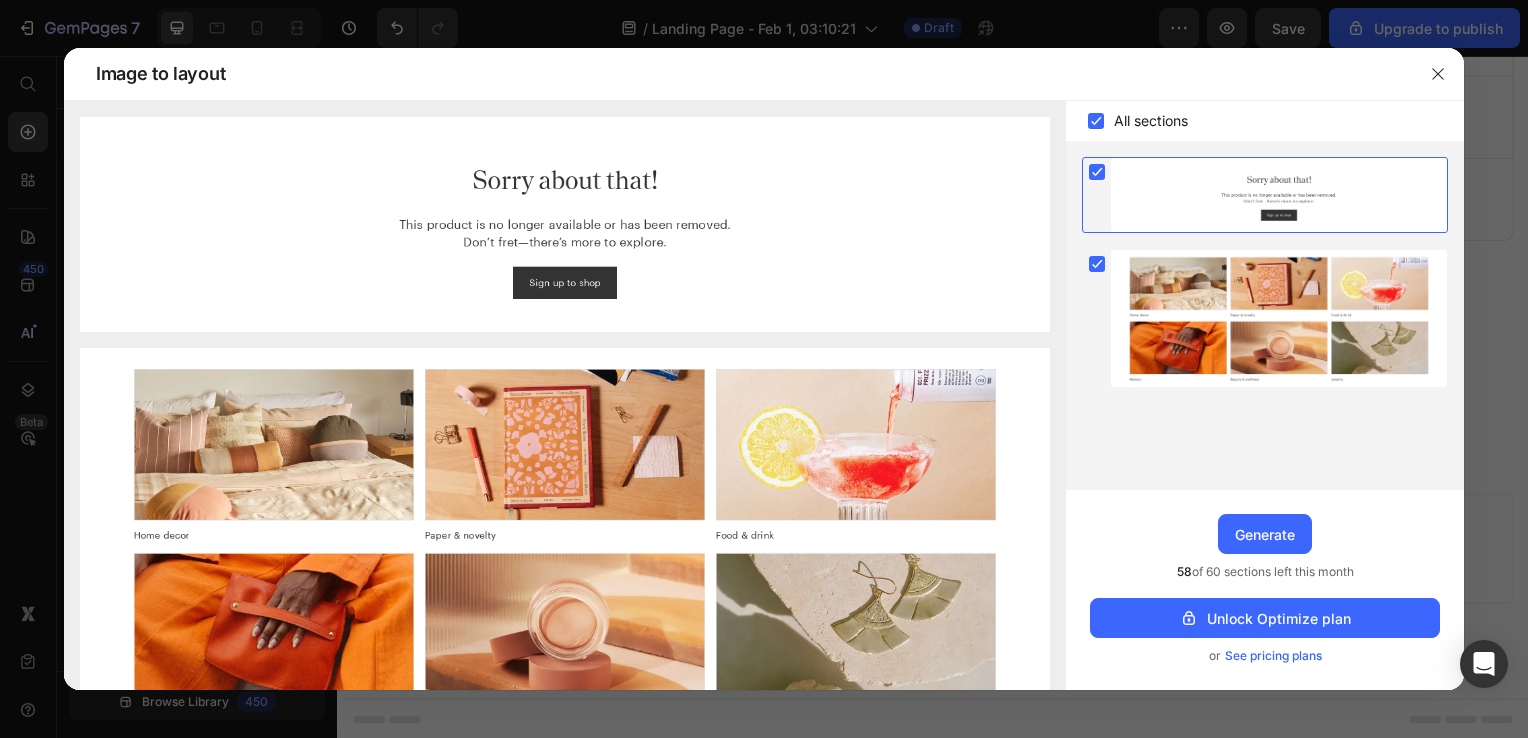 click at bounding box center (1279, 195) 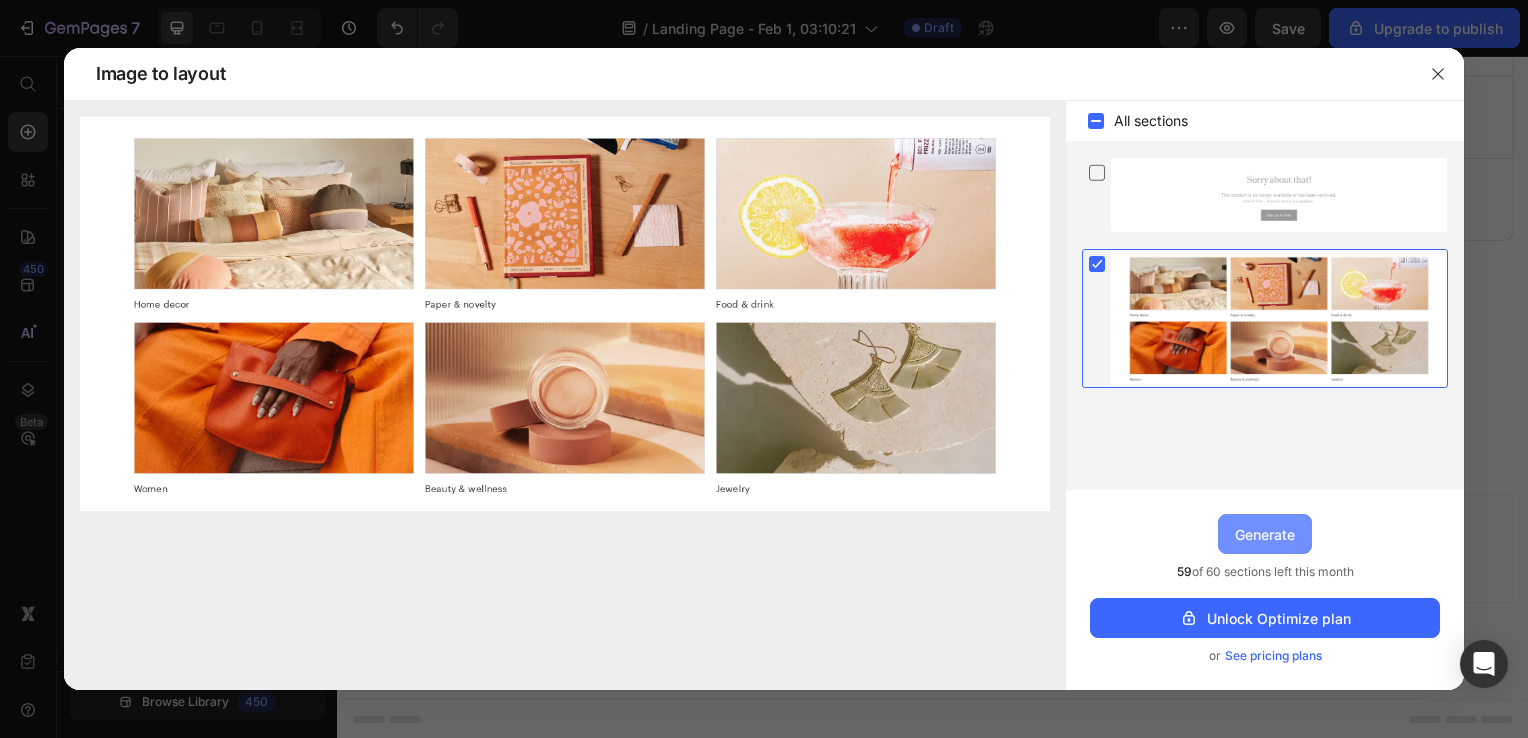click on "Generate" at bounding box center (1265, 534) 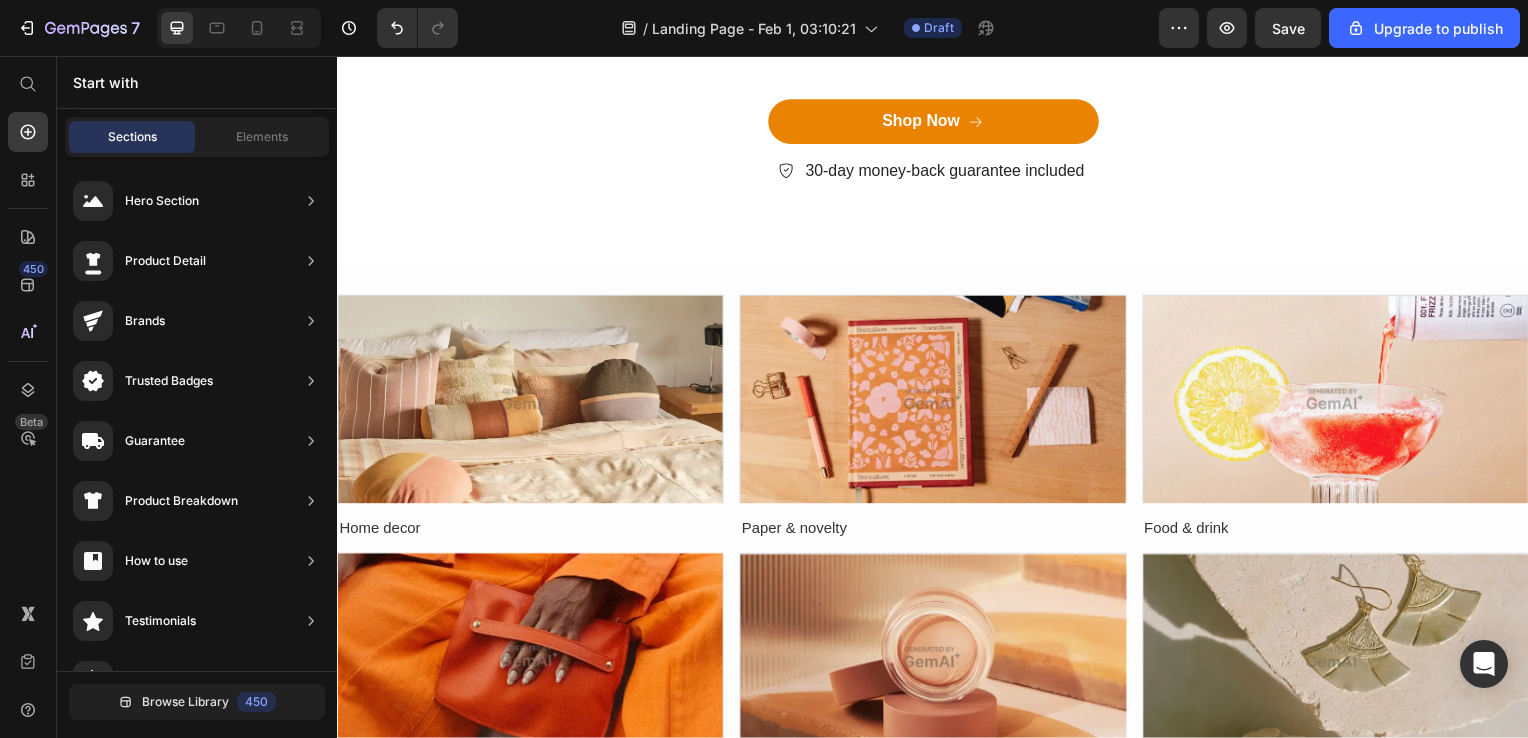 scroll, scrollTop: 2421, scrollLeft: 0, axis: vertical 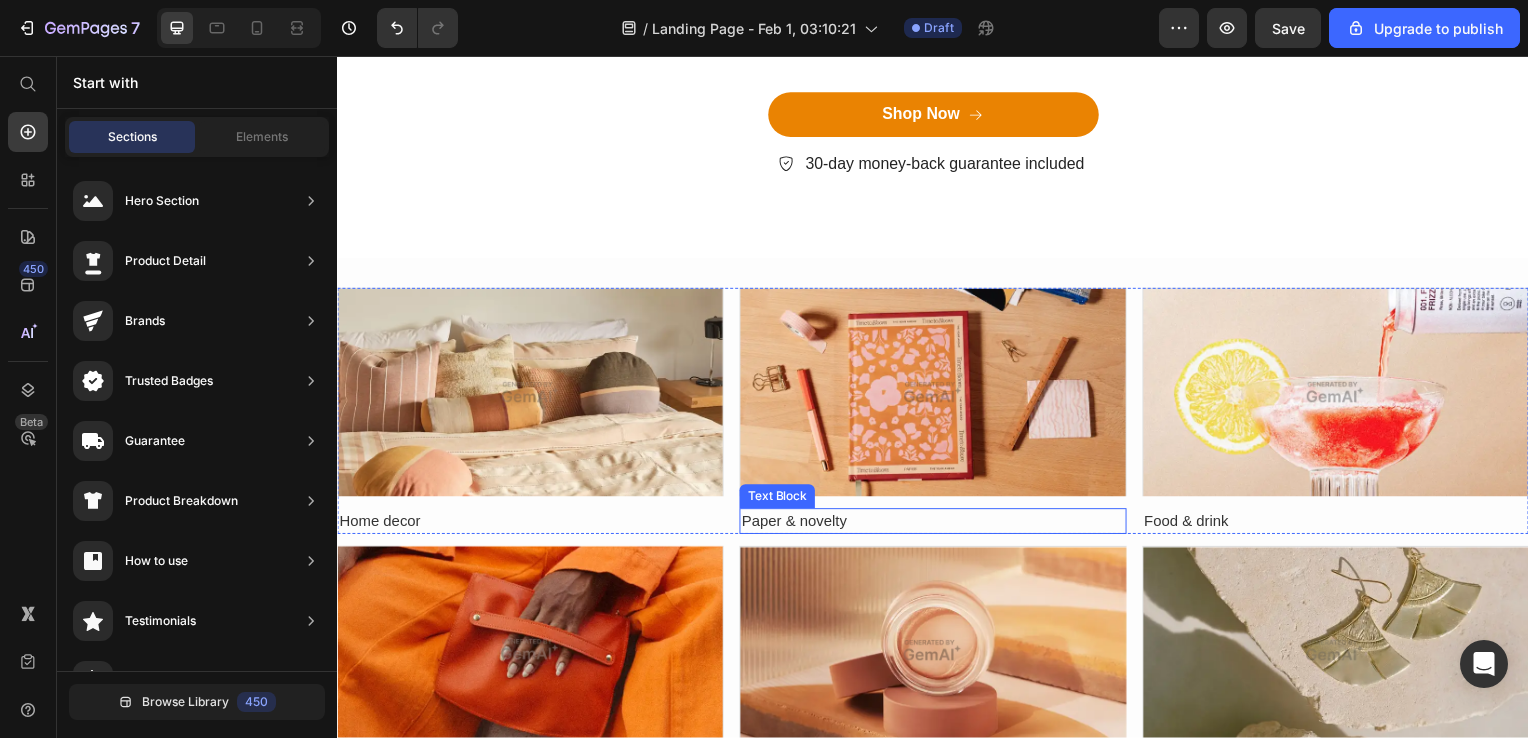 click on "Paper & novelty" at bounding box center [936, 525] 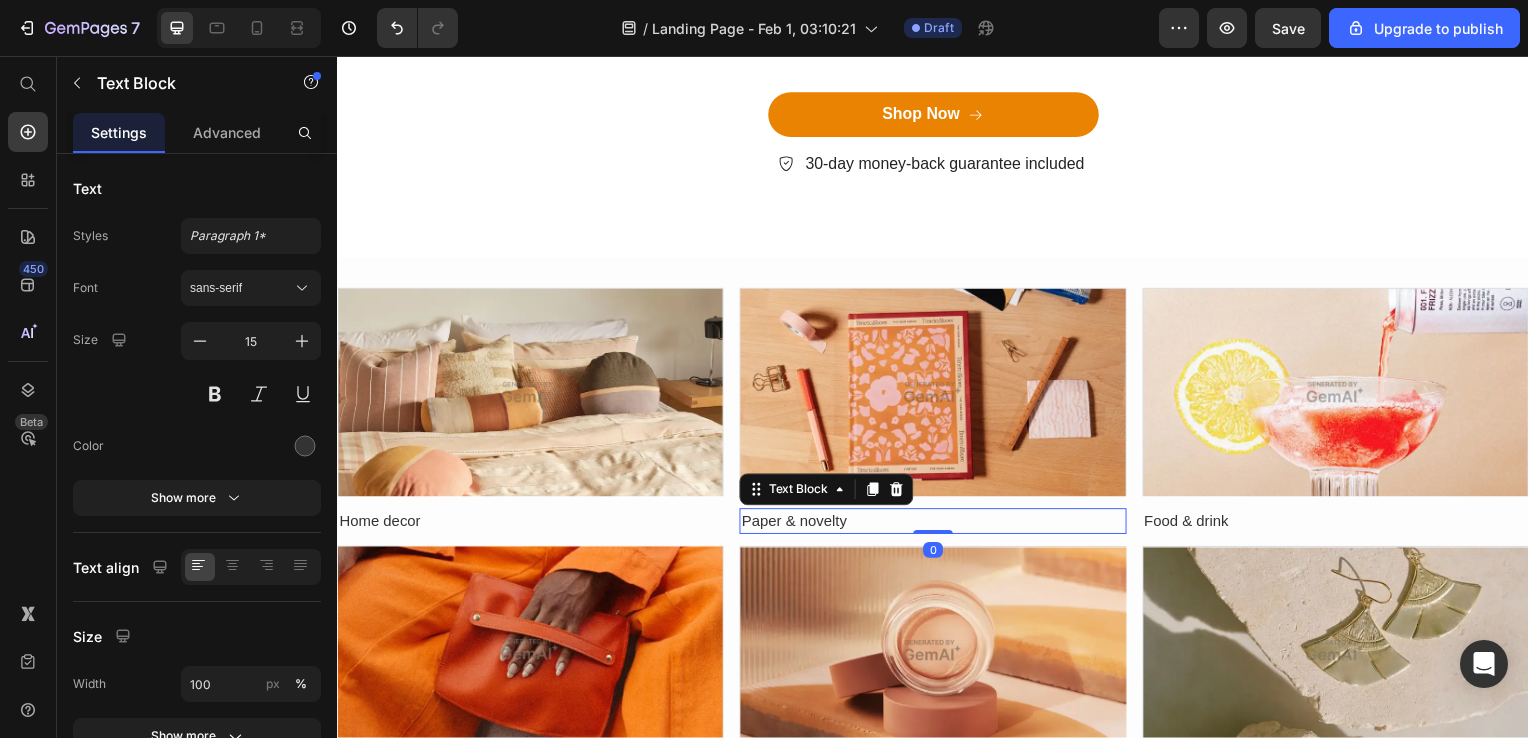 click on "Paper & novelty" at bounding box center (936, 525) 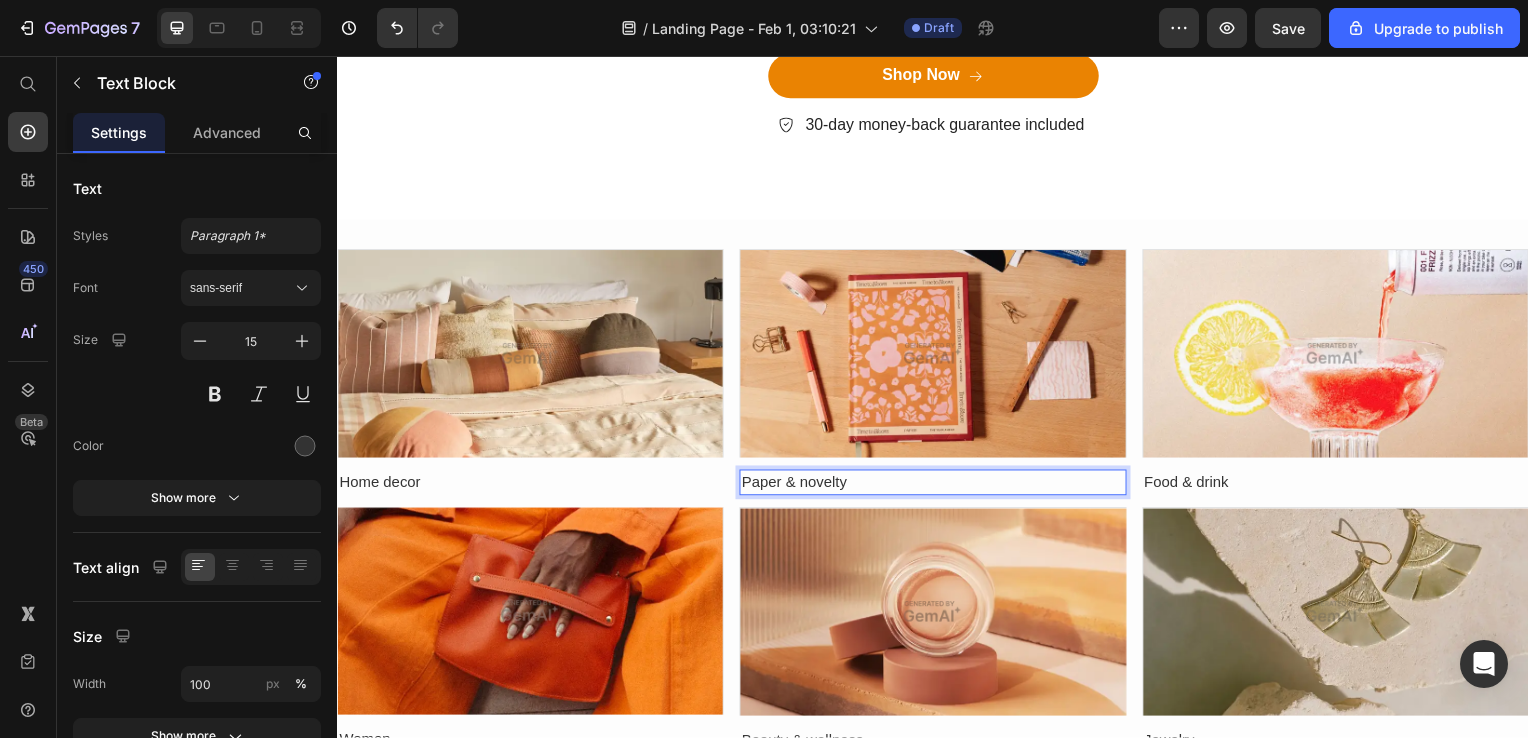 scroll, scrollTop: 2461, scrollLeft: 0, axis: vertical 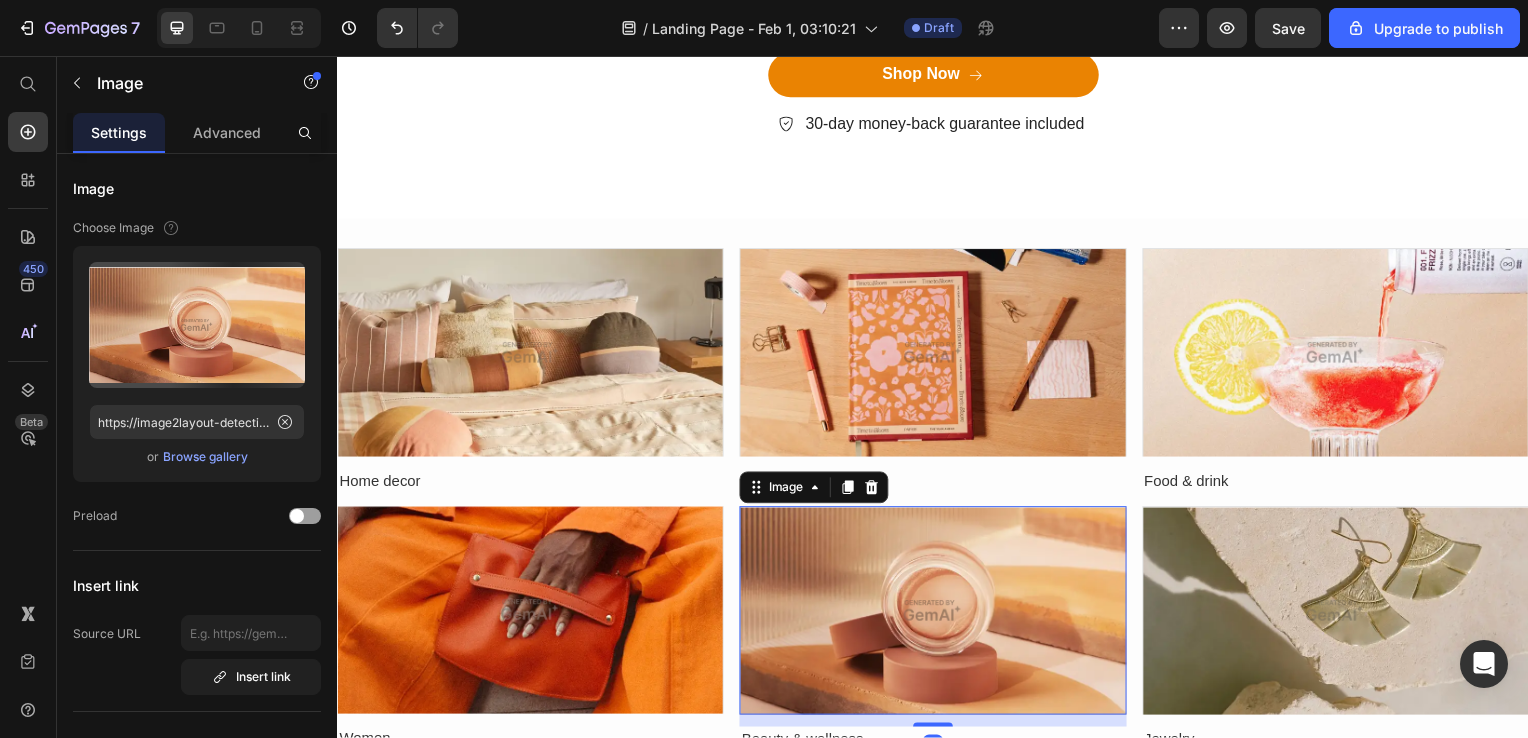 click at bounding box center [936, 615] 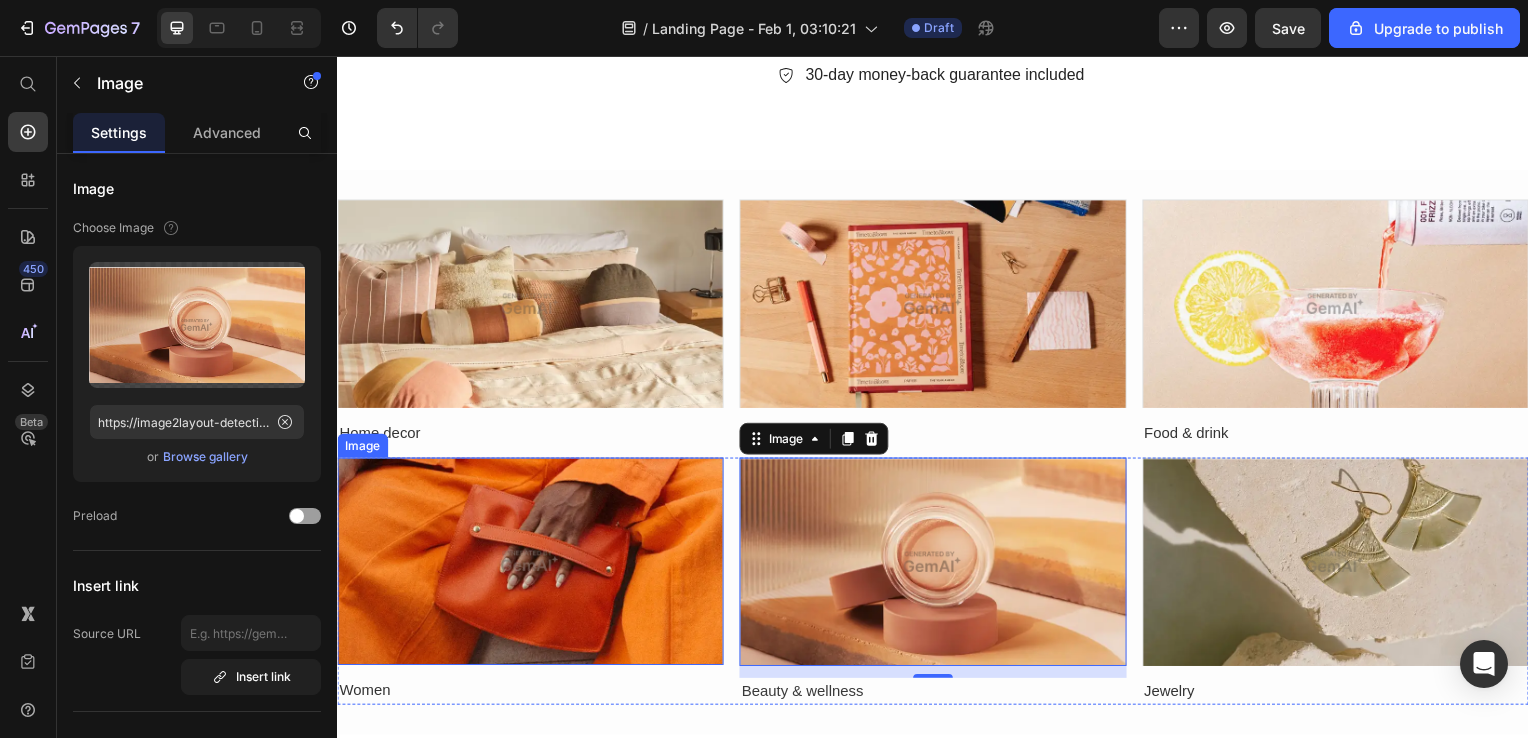 scroll, scrollTop: 2509, scrollLeft: 0, axis: vertical 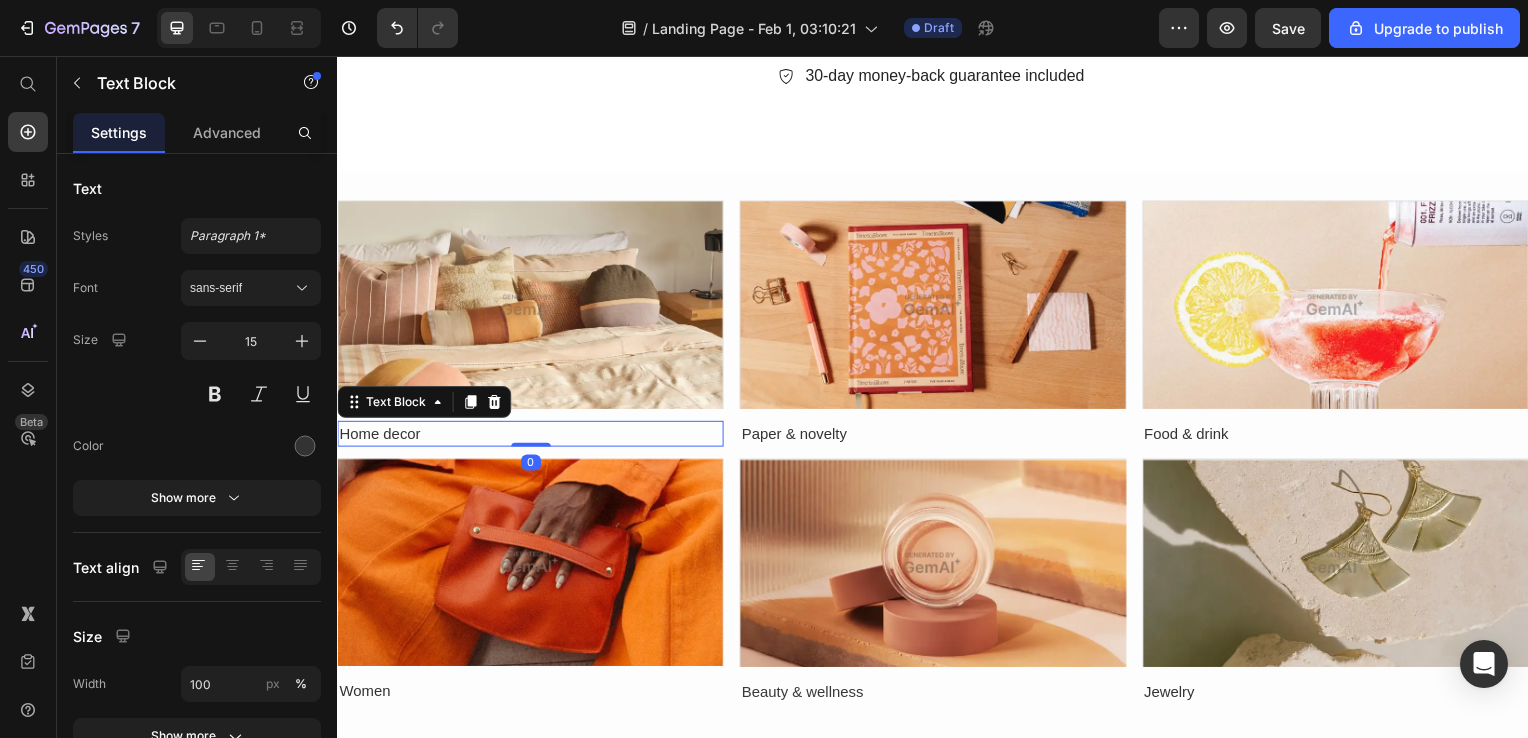 click on "Home decor" at bounding box center (531, 437) 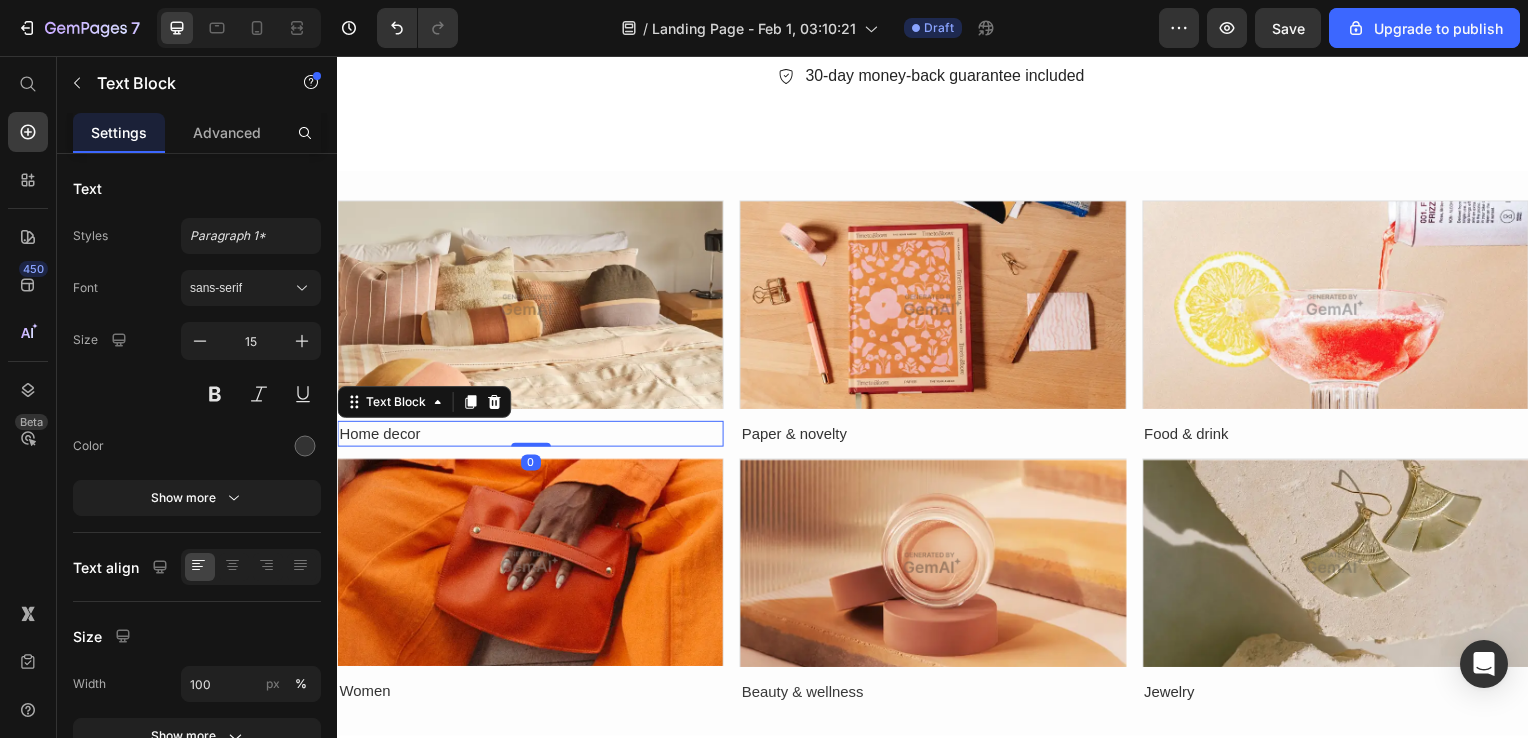 click on "Home decor" at bounding box center [531, 437] 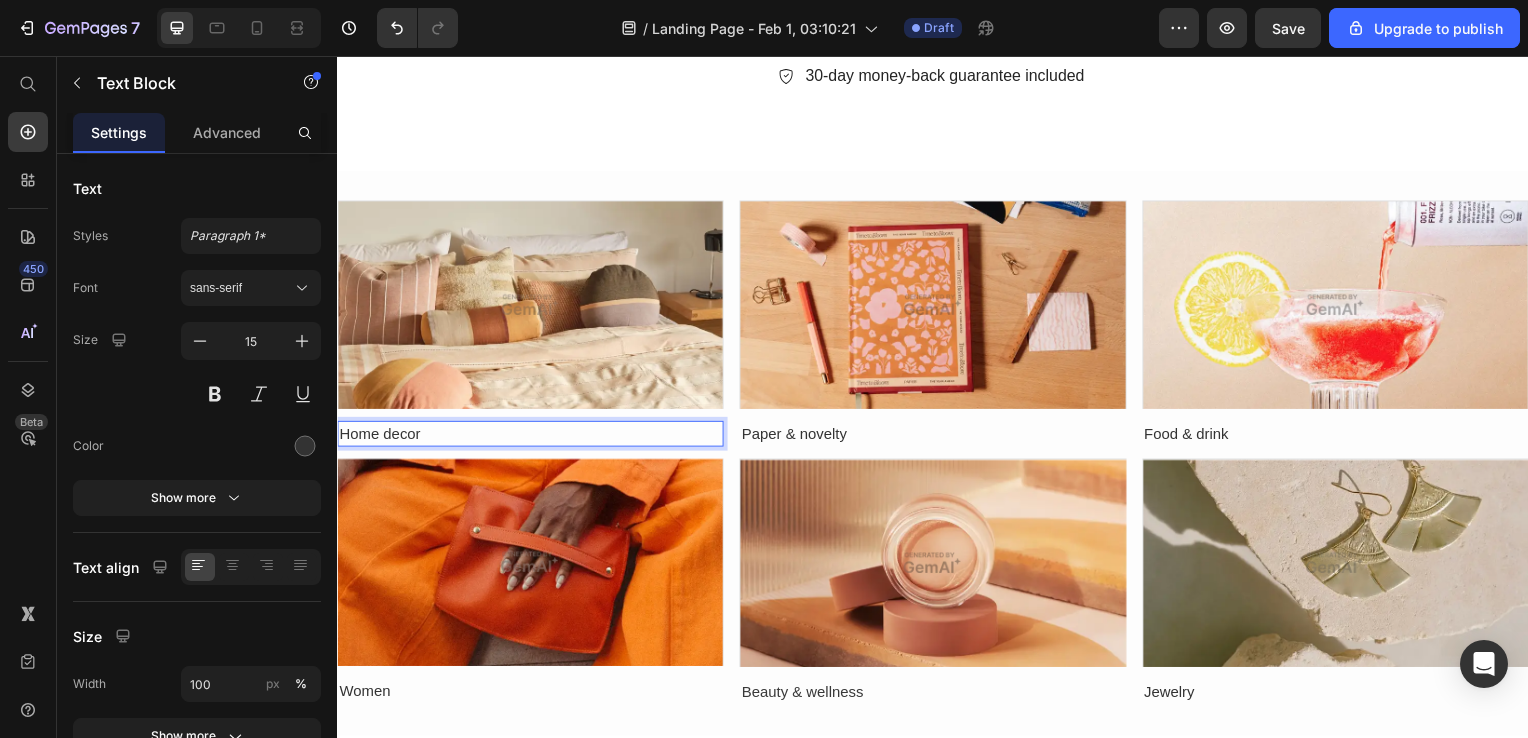 click on "Home decor" at bounding box center (531, 437) 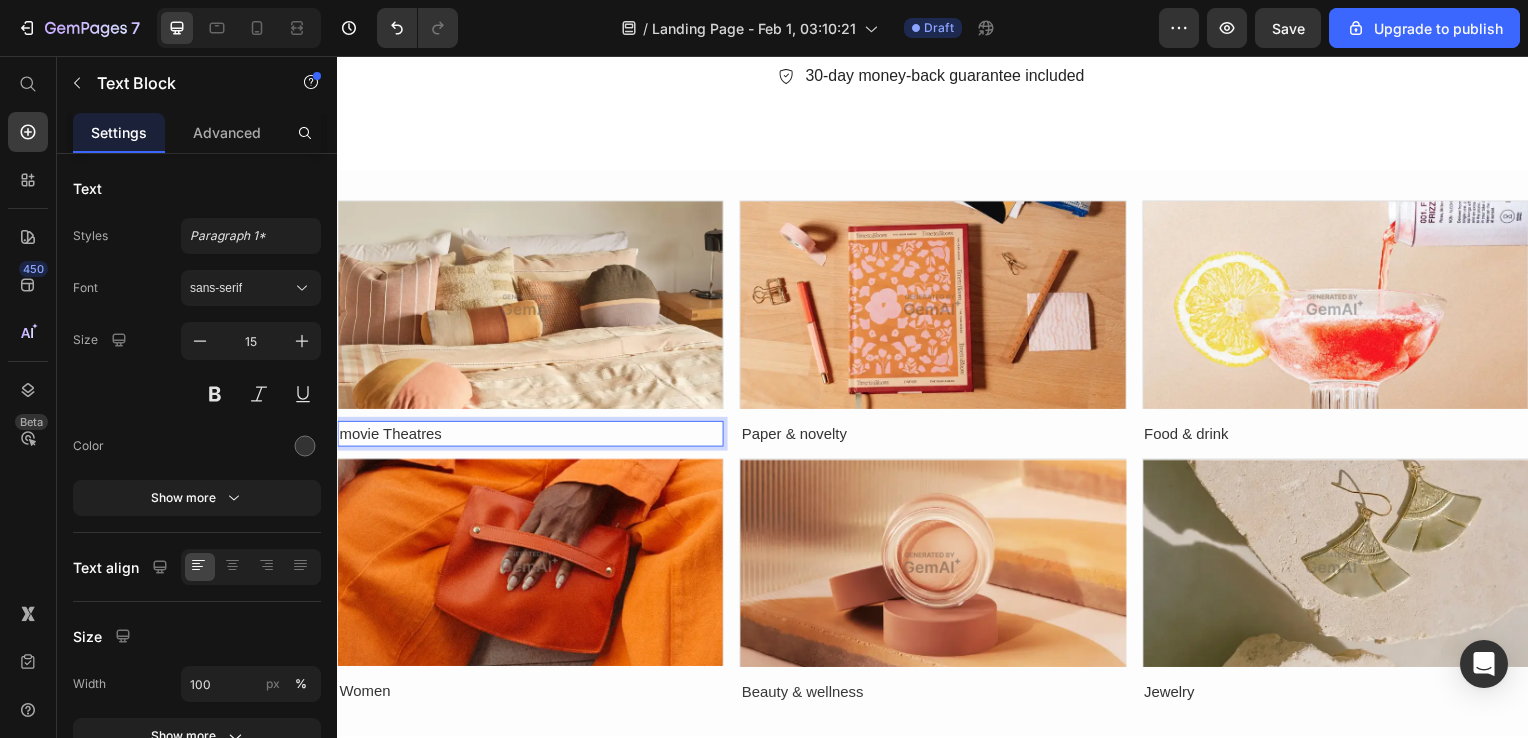 click on "movie Theatres" at bounding box center [531, 437] 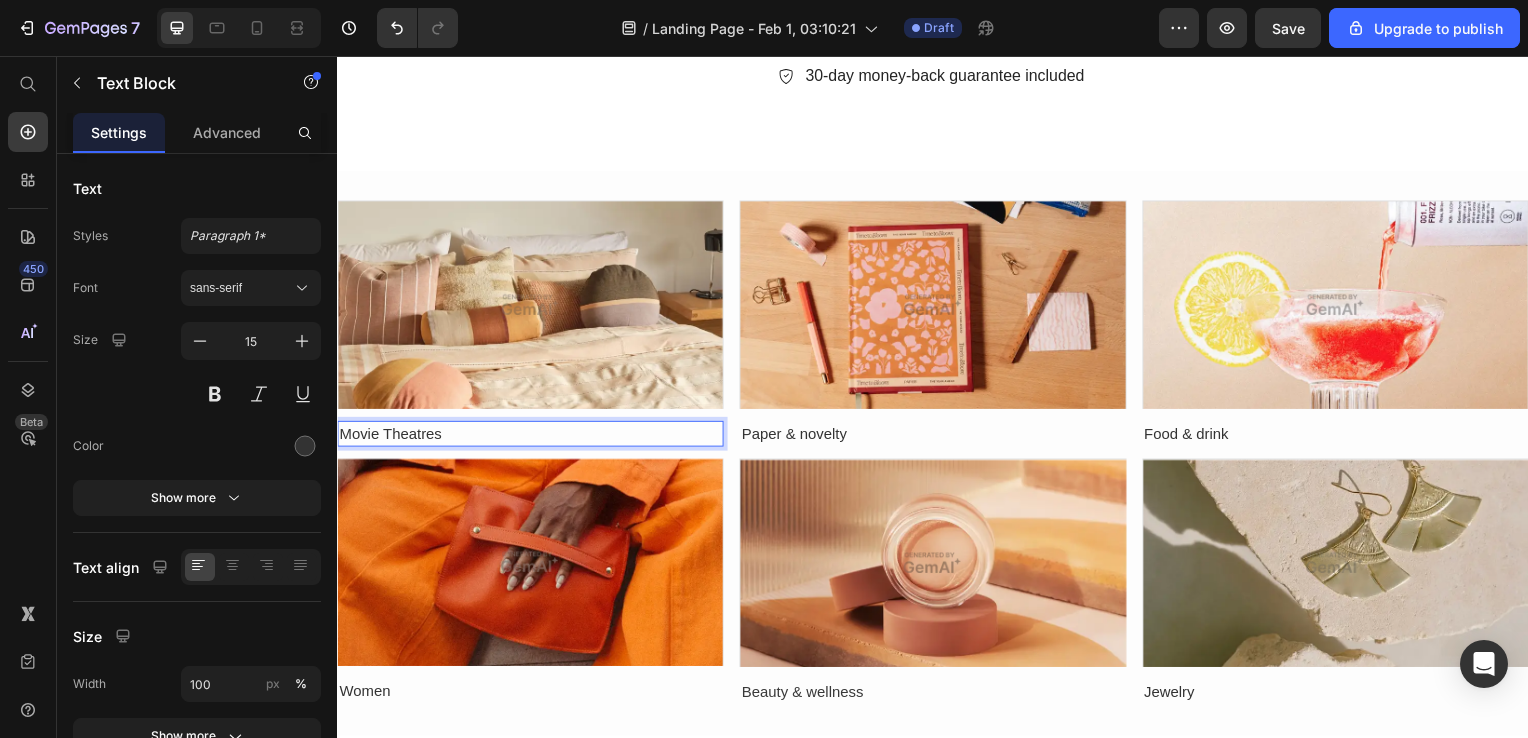 click on "Movie Theatres" at bounding box center (531, 437) 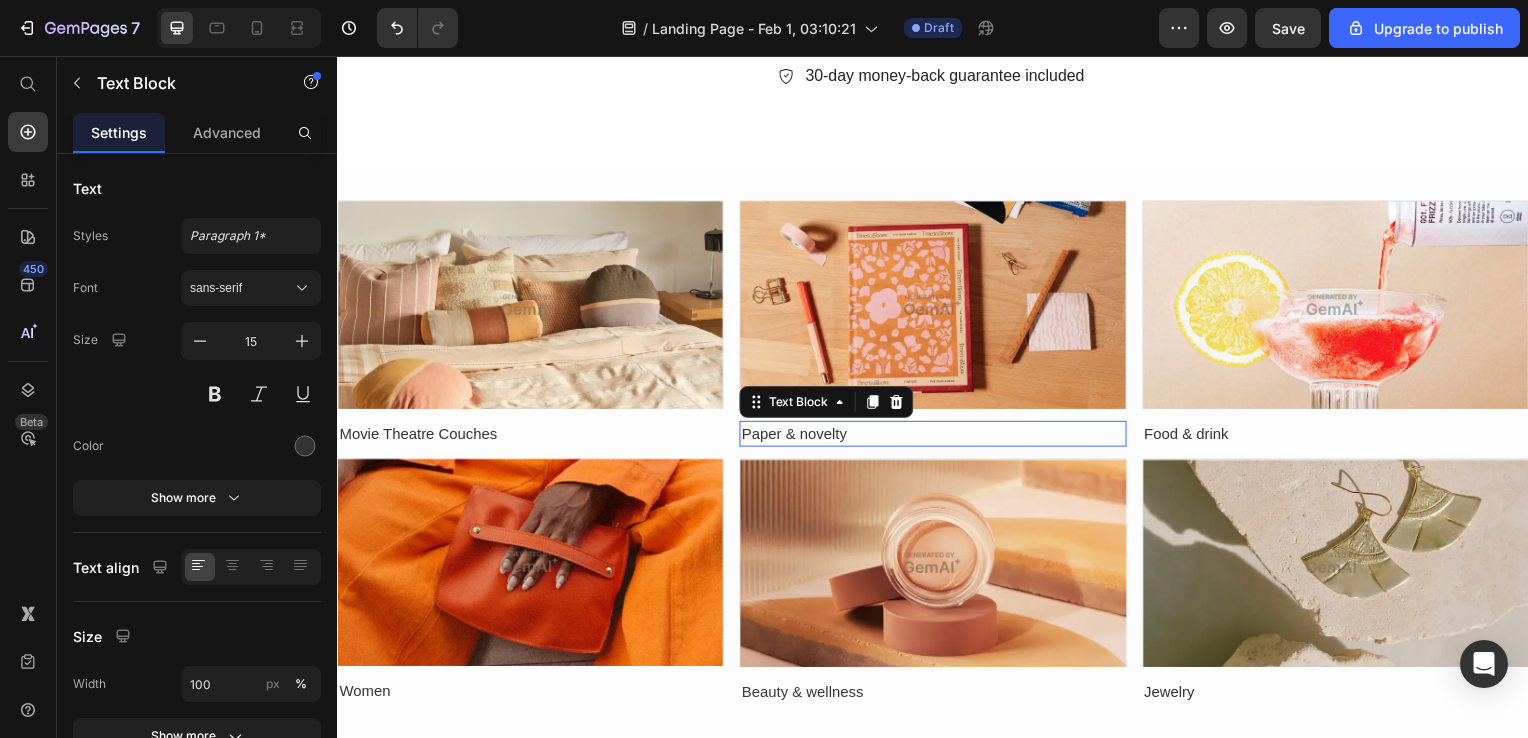 click on "Paper & novelty" at bounding box center [936, 437] 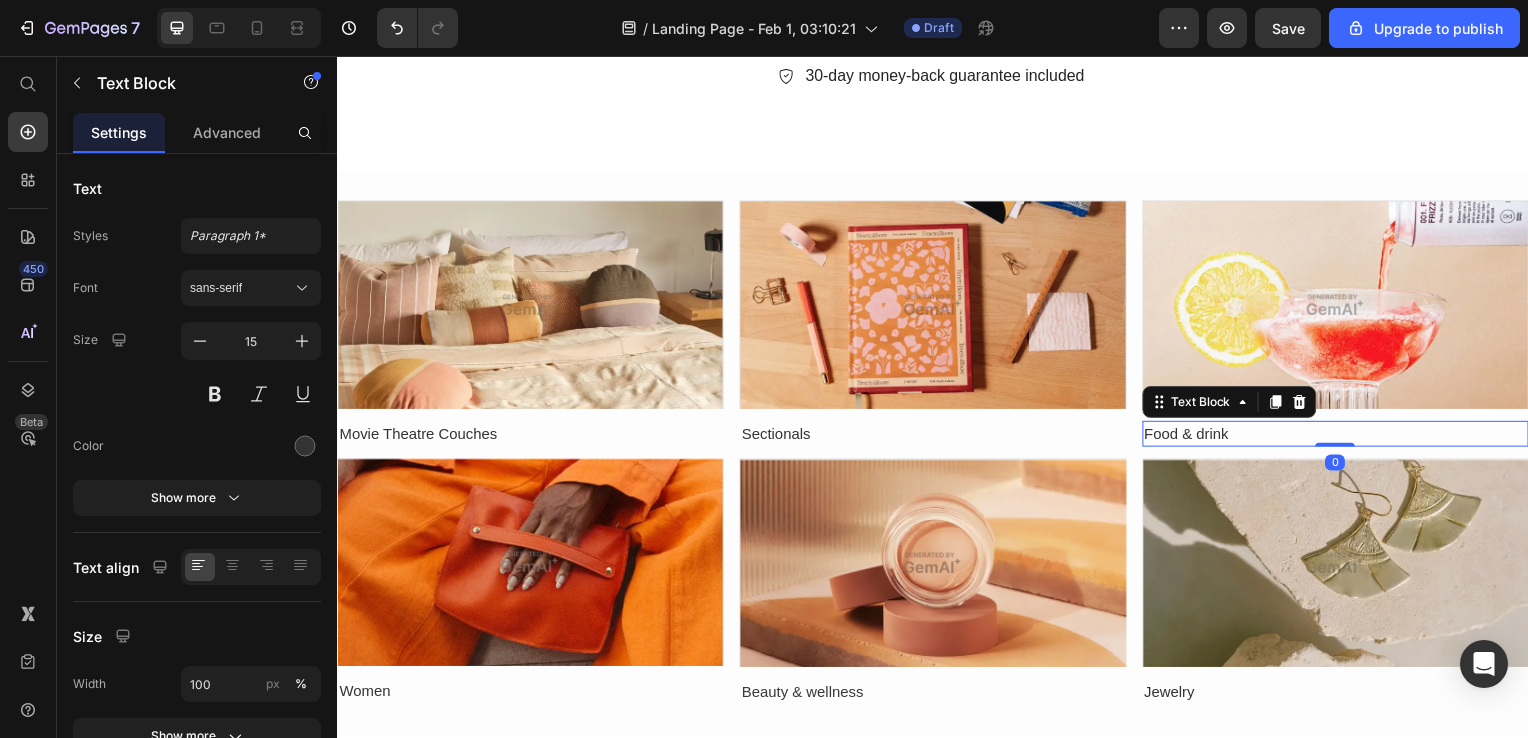 click on "Food & drink" at bounding box center (1342, 437) 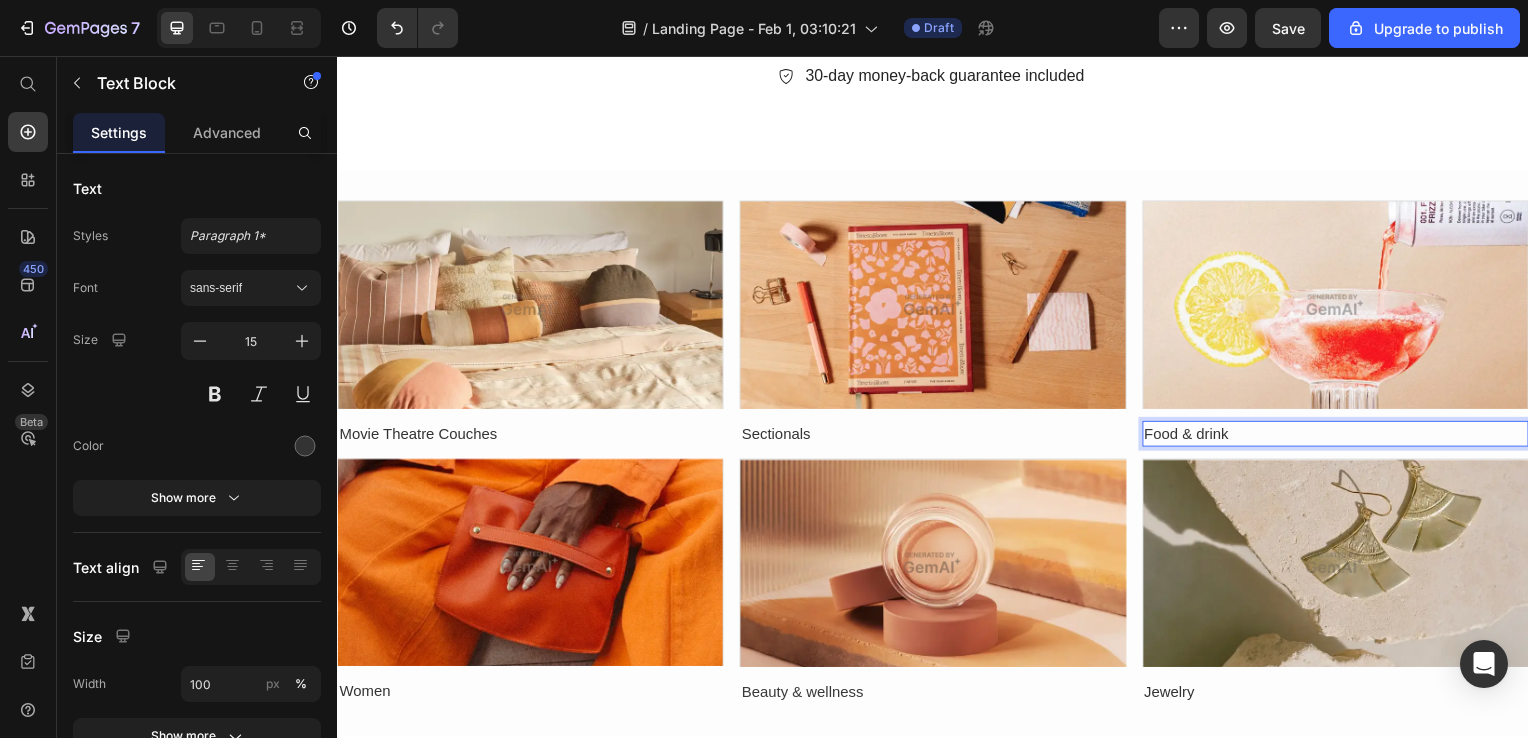 click on "Food & drink" at bounding box center [1342, 437] 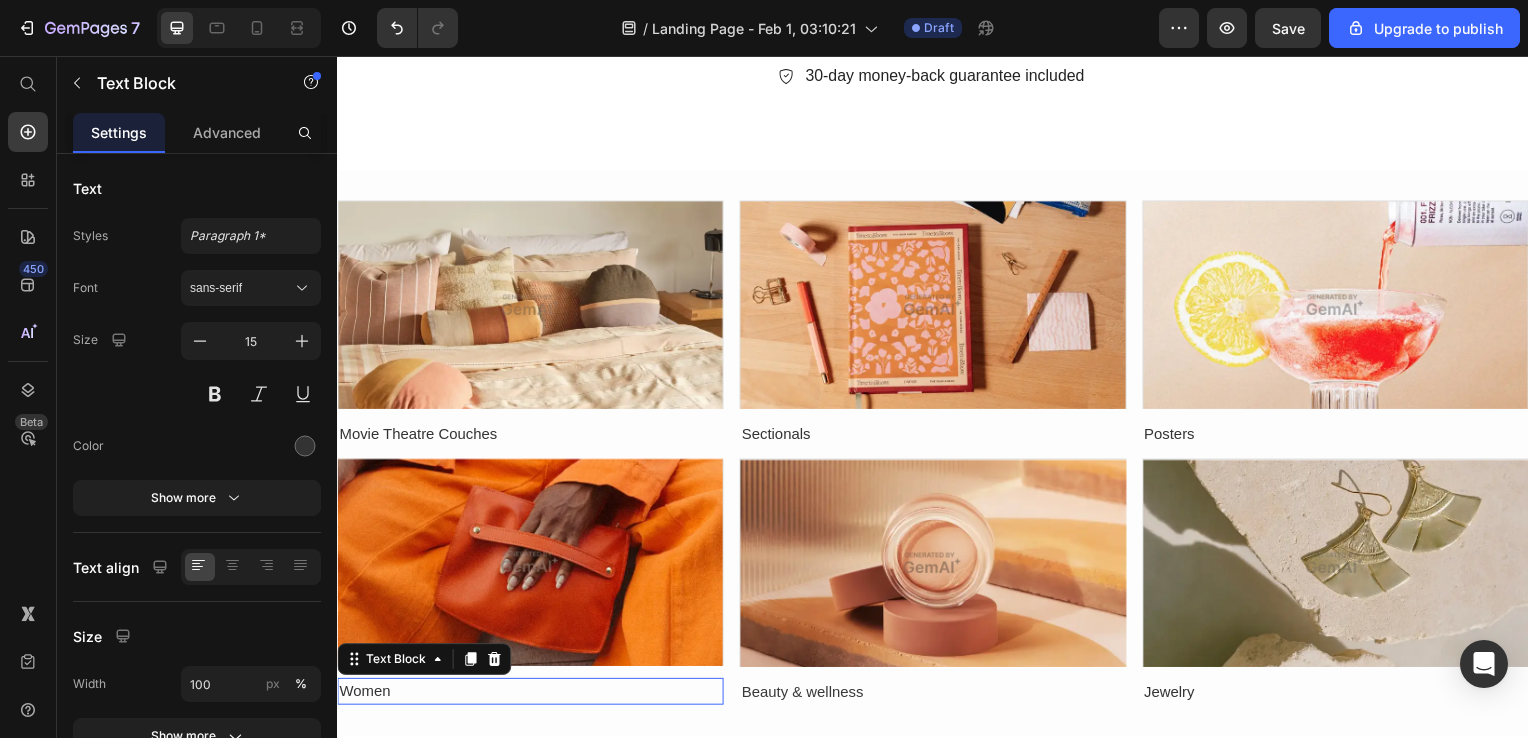 click on "Women" at bounding box center [531, 696] 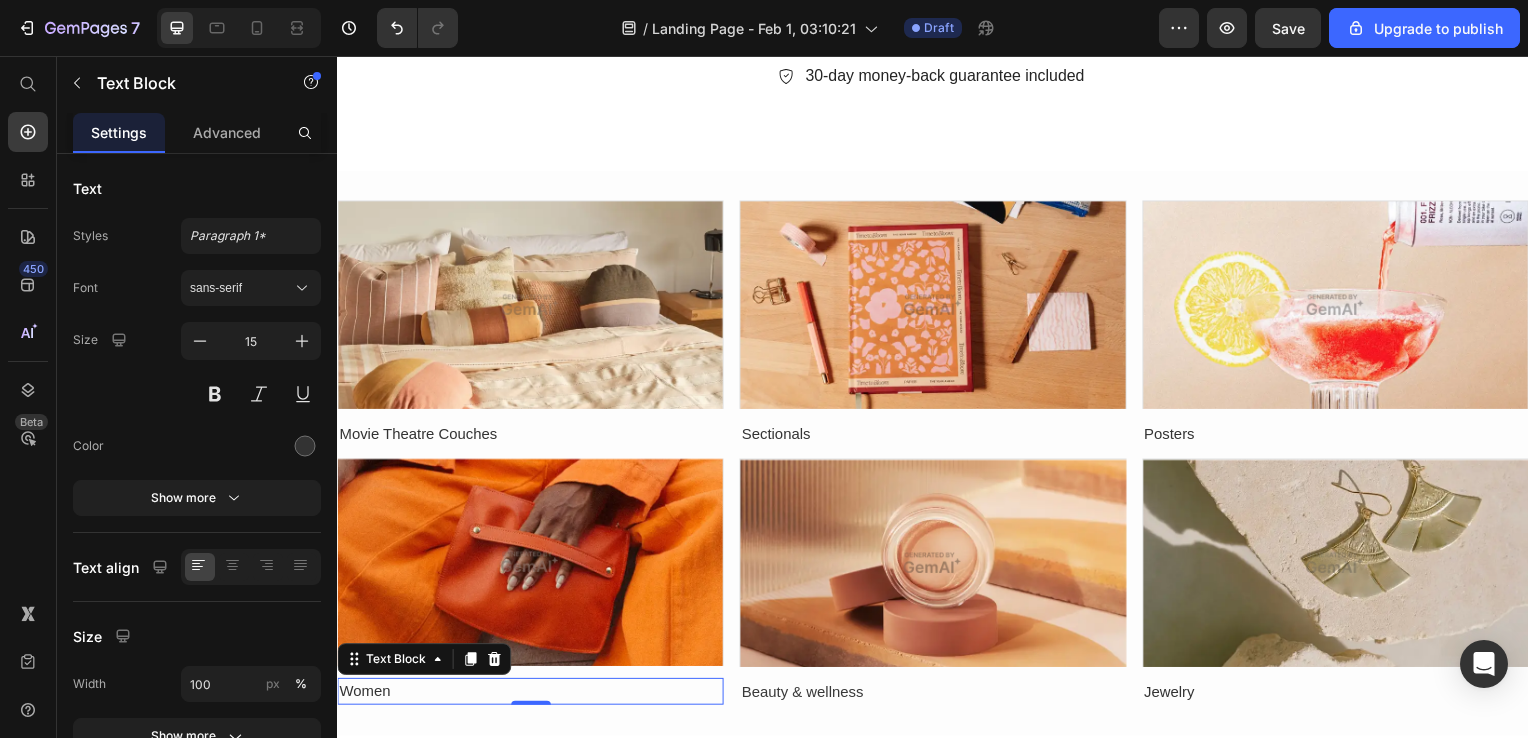 click on "Women" at bounding box center (531, 696) 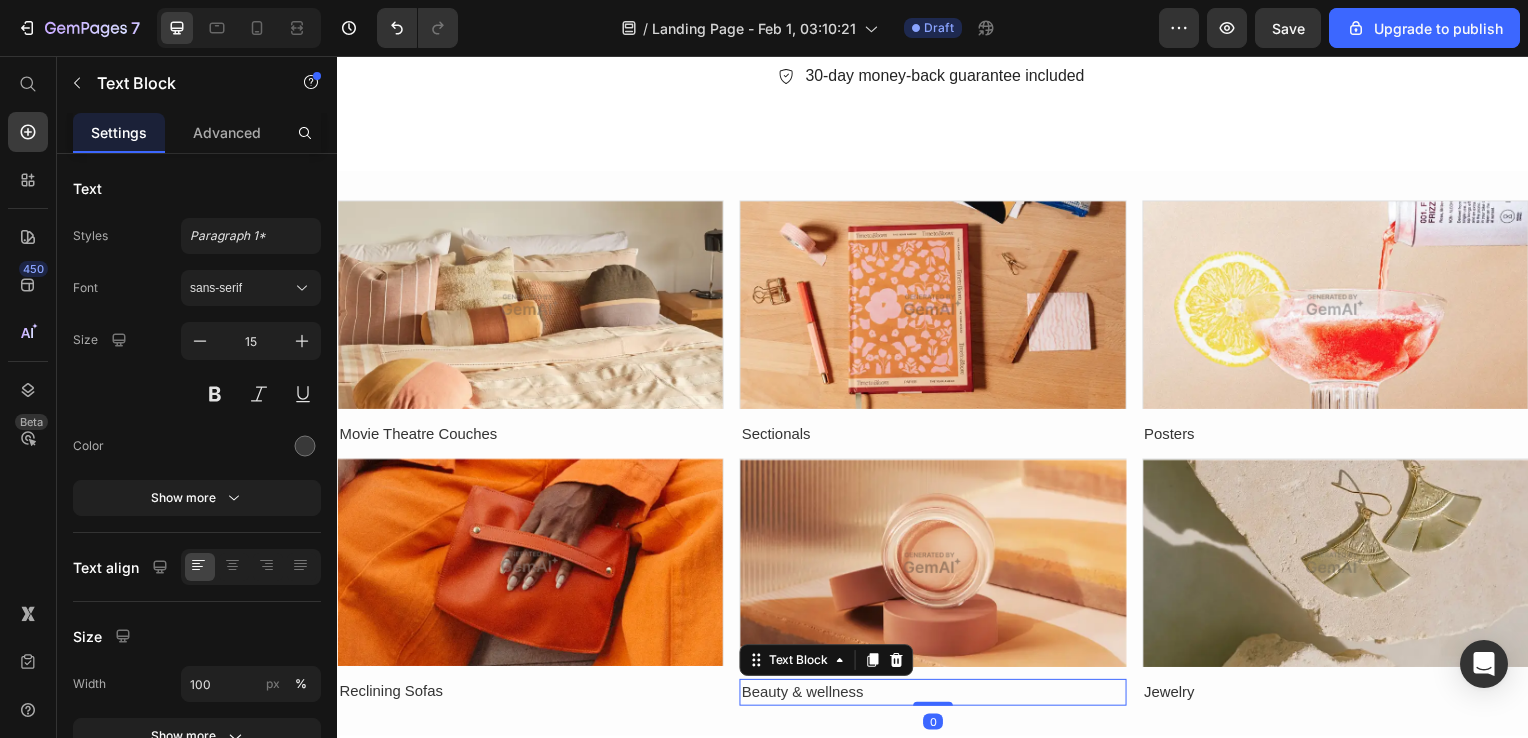 click on "Beauty & wellness" at bounding box center [936, 697] 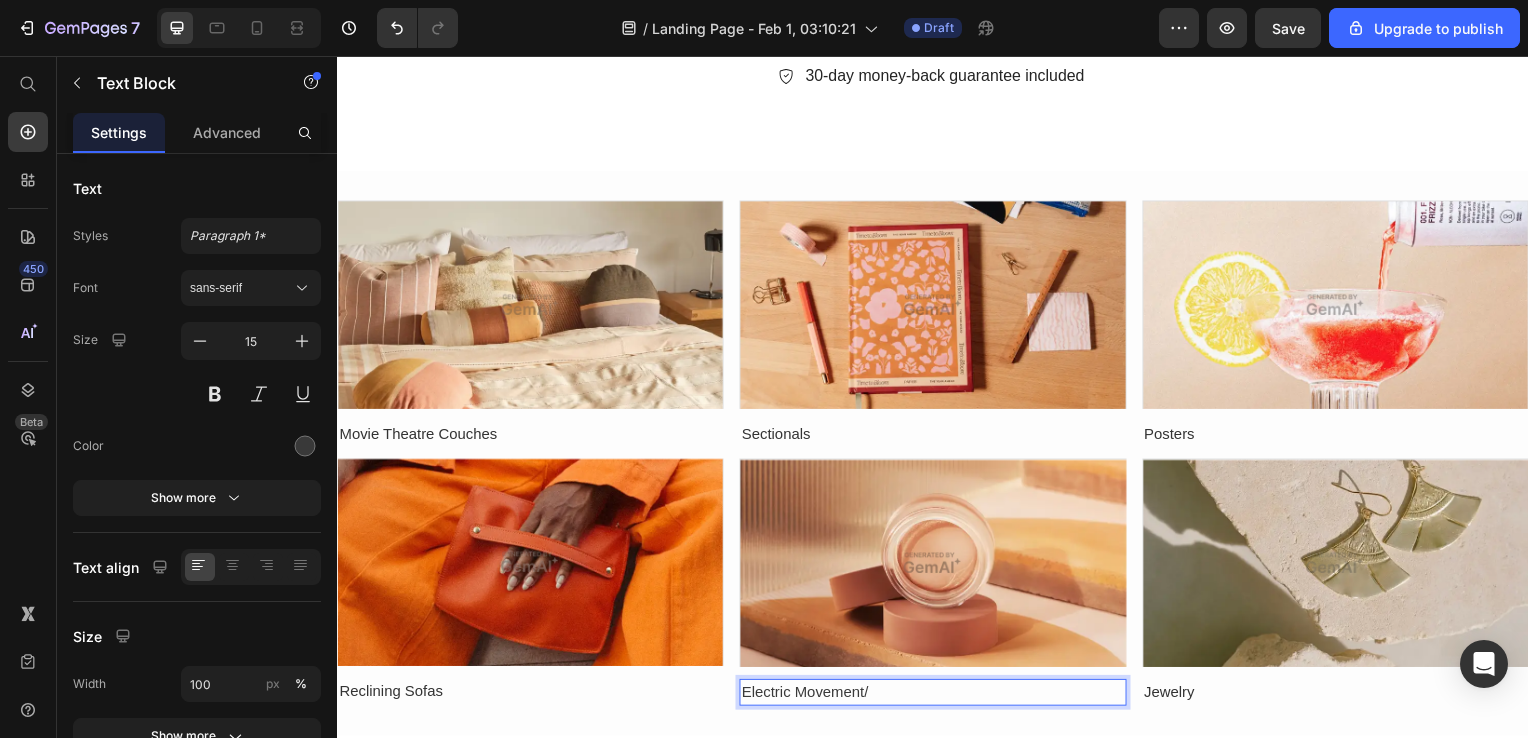 click on "Electric Movement/" at bounding box center [936, 697] 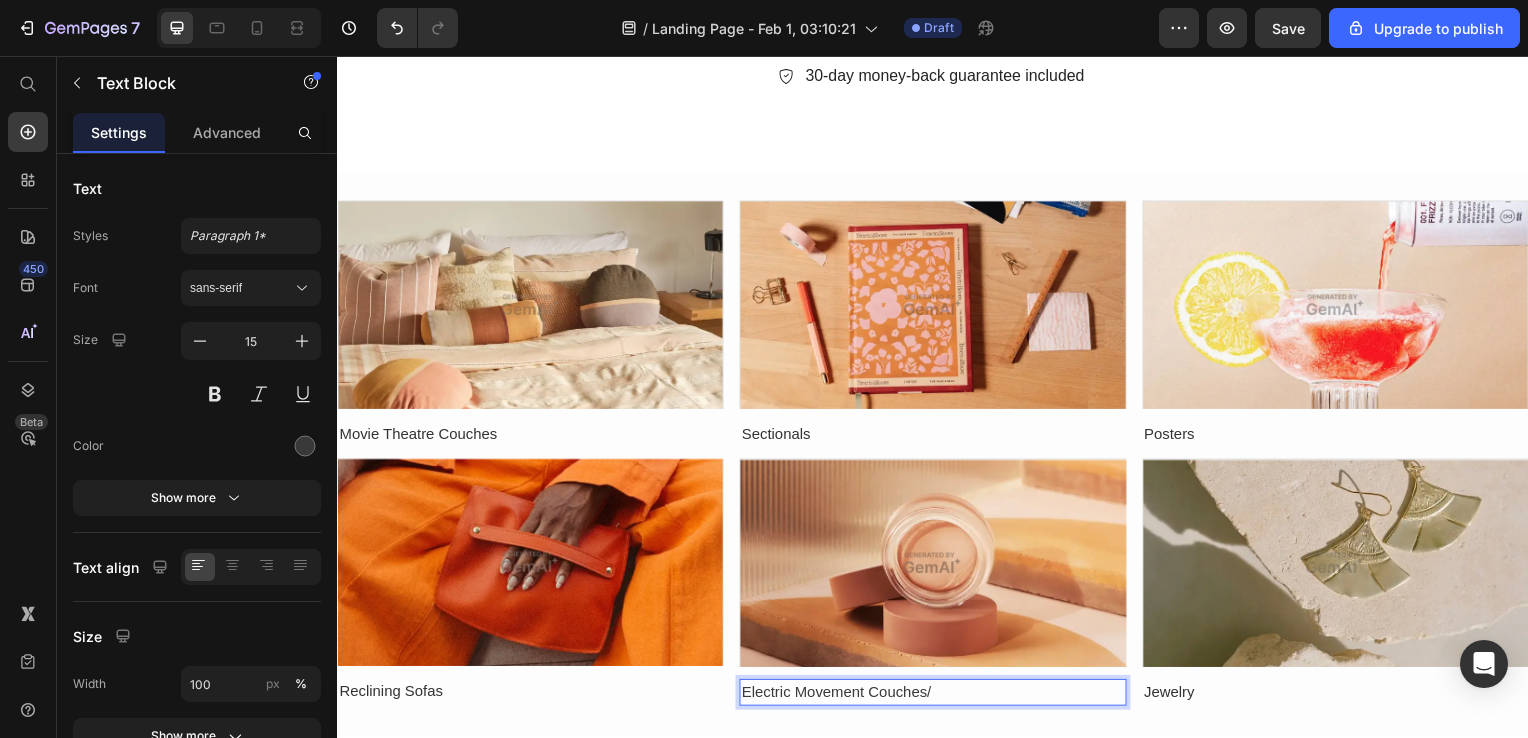 click on "Electric Movement Couches/" at bounding box center (936, 697) 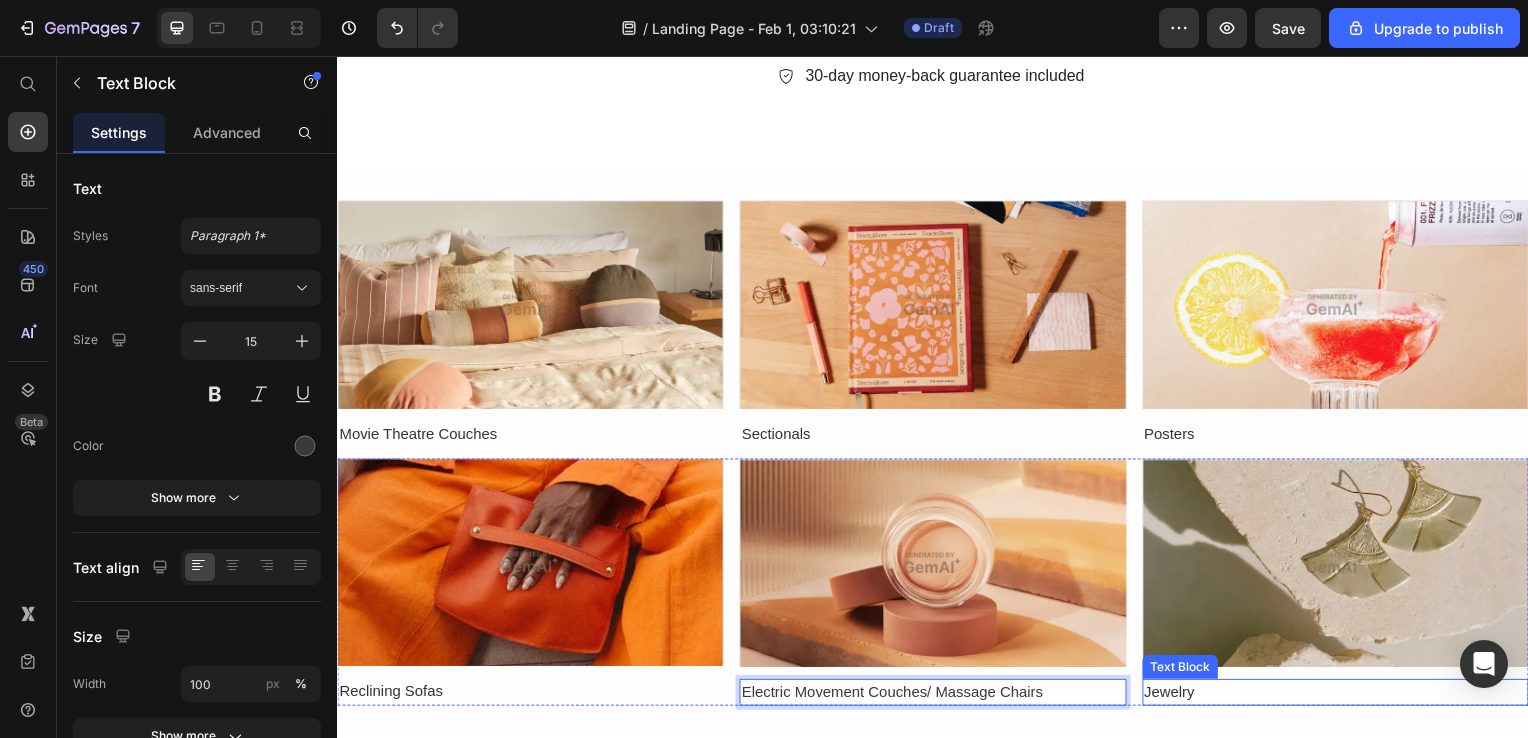 click on "Jewelry" at bounding box center [1342, 697] 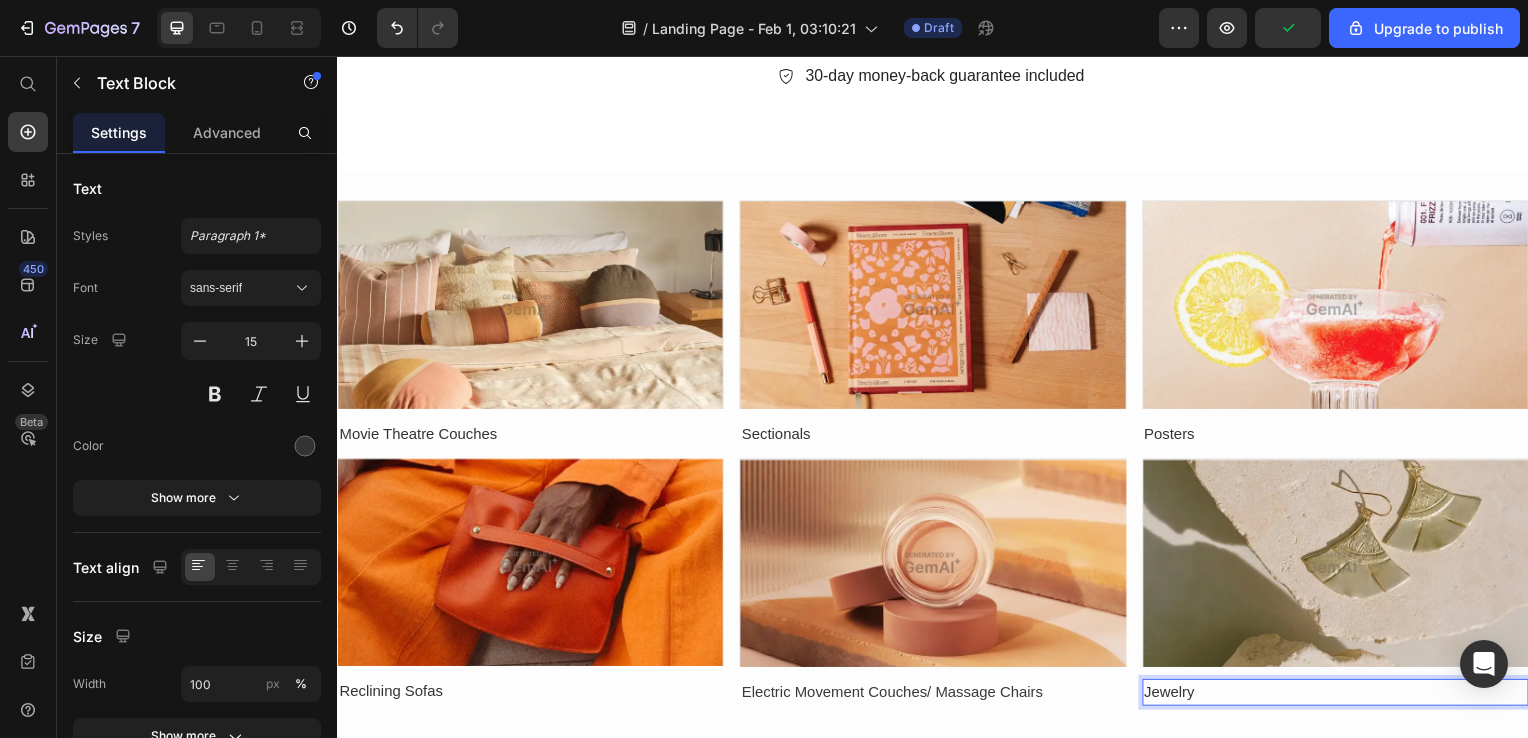 click on "Jewelry" at bounding box center (1342, 697) 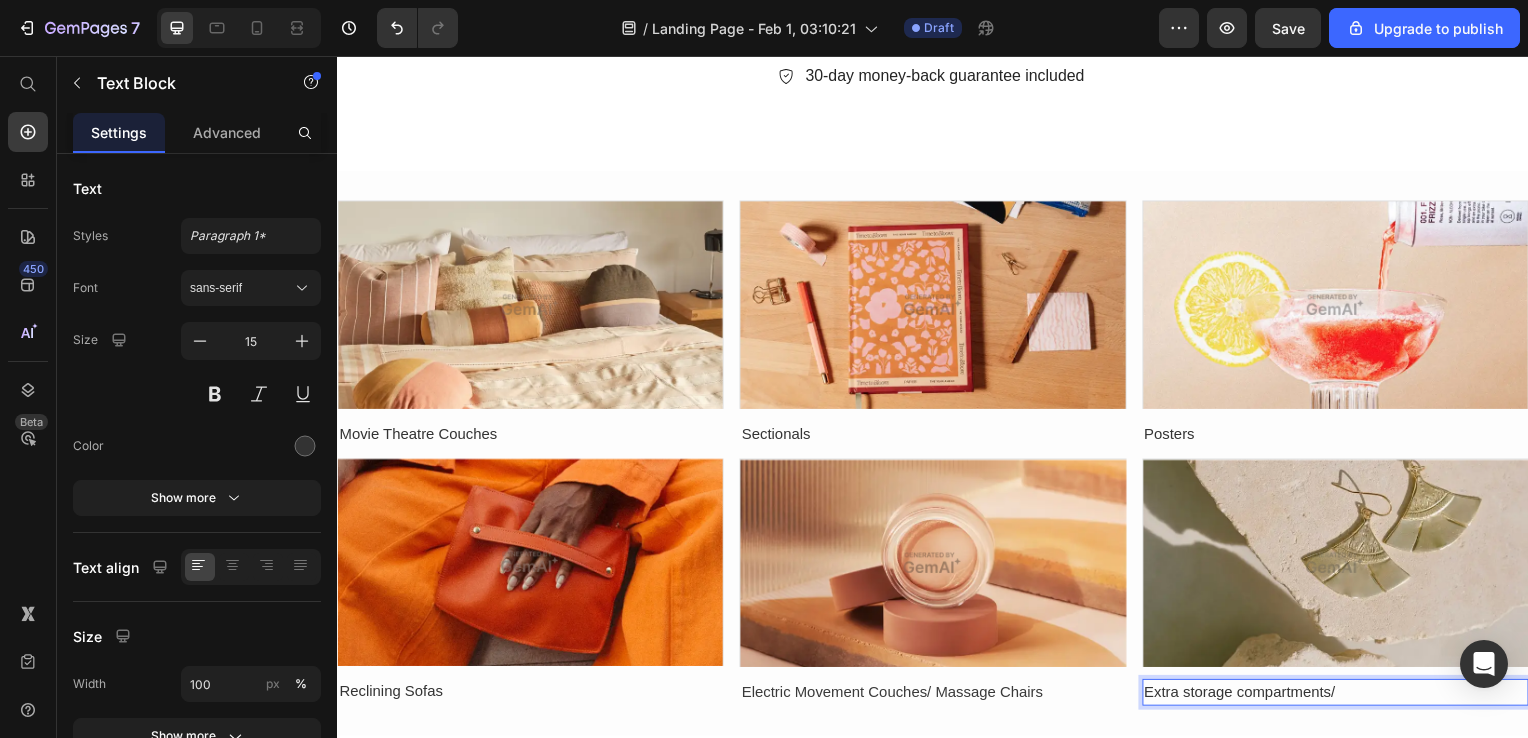 click on "Extra storage compartments/" at bounding box center [1342, 697] 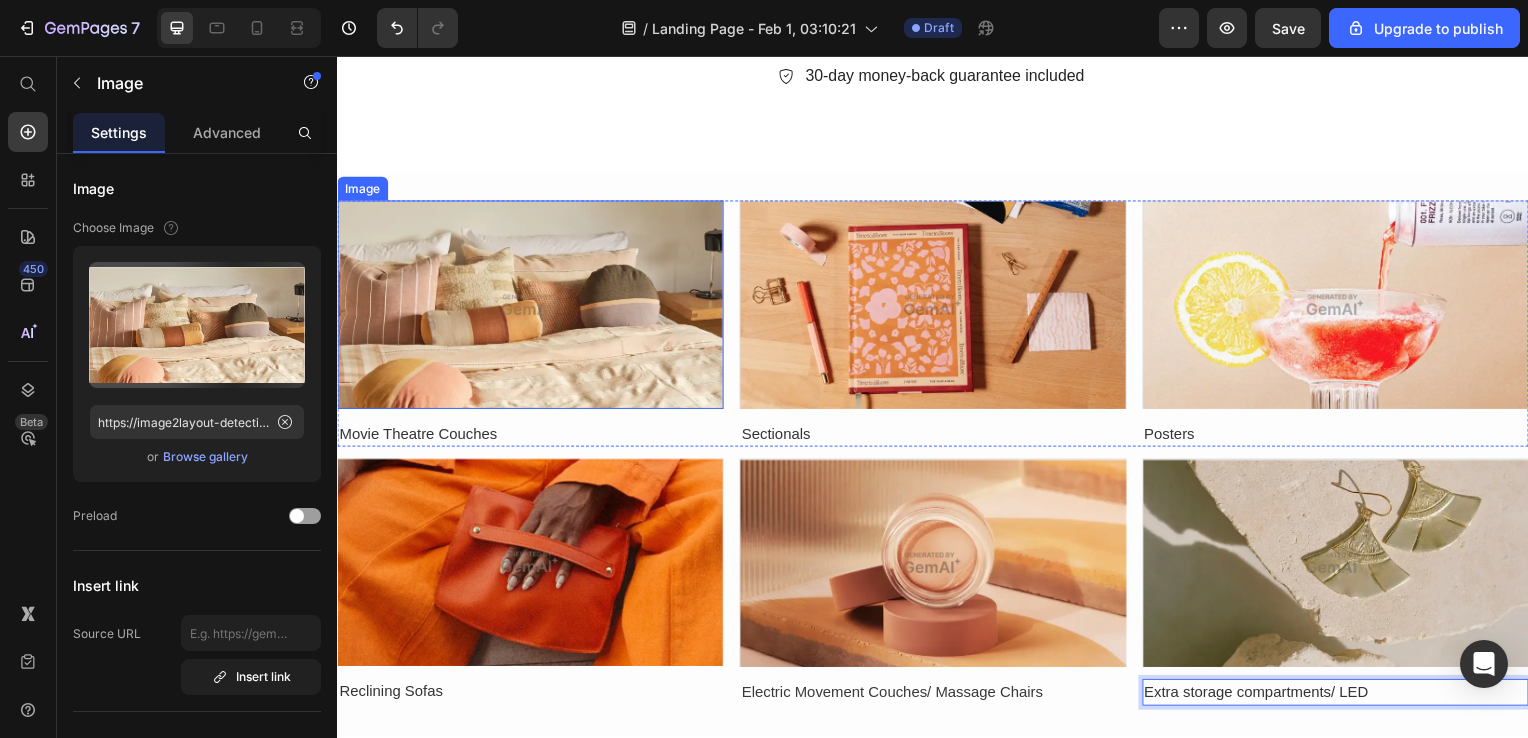 click at bounding box center [531, 307] 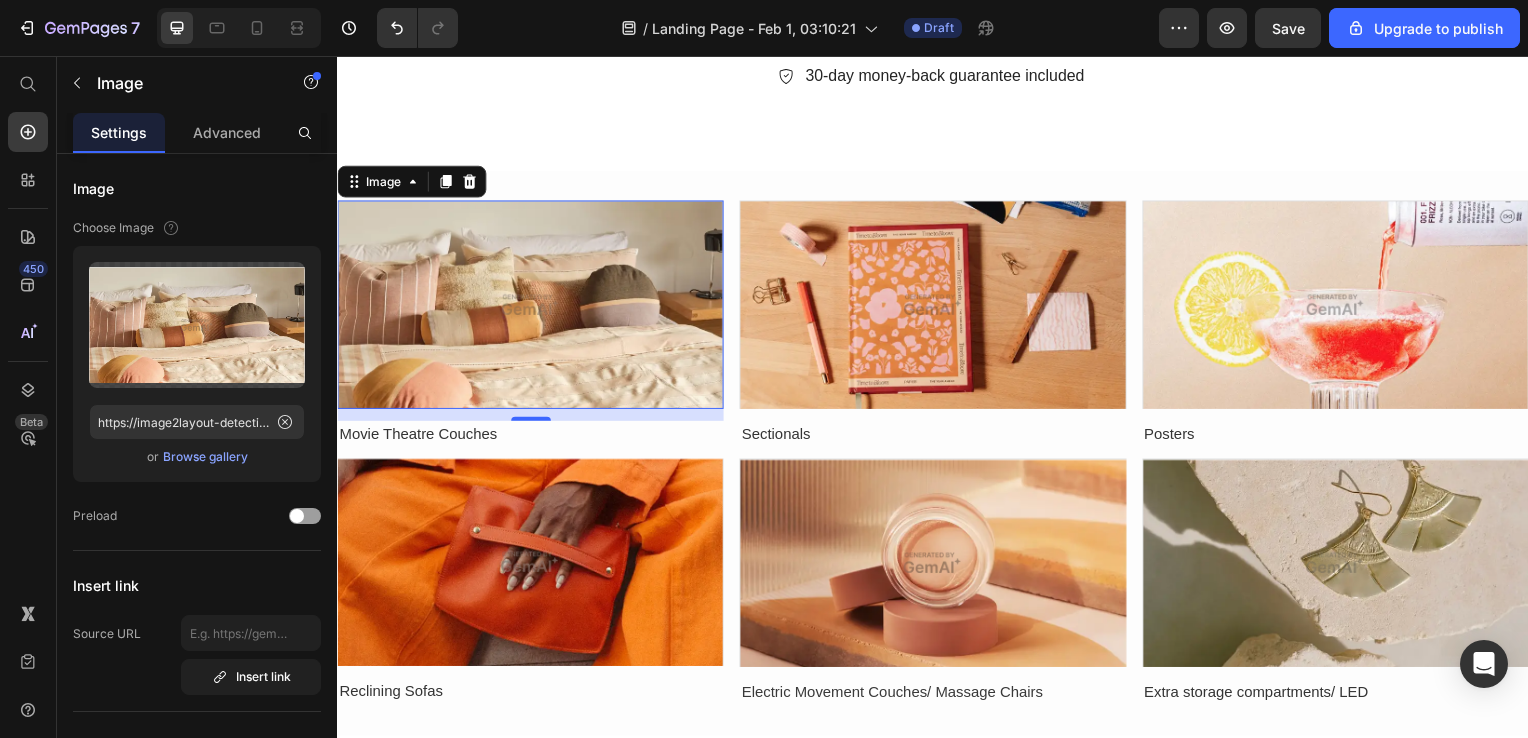 scroll, scrollTop: 2786, scrollLeft: 0, axis: vertical 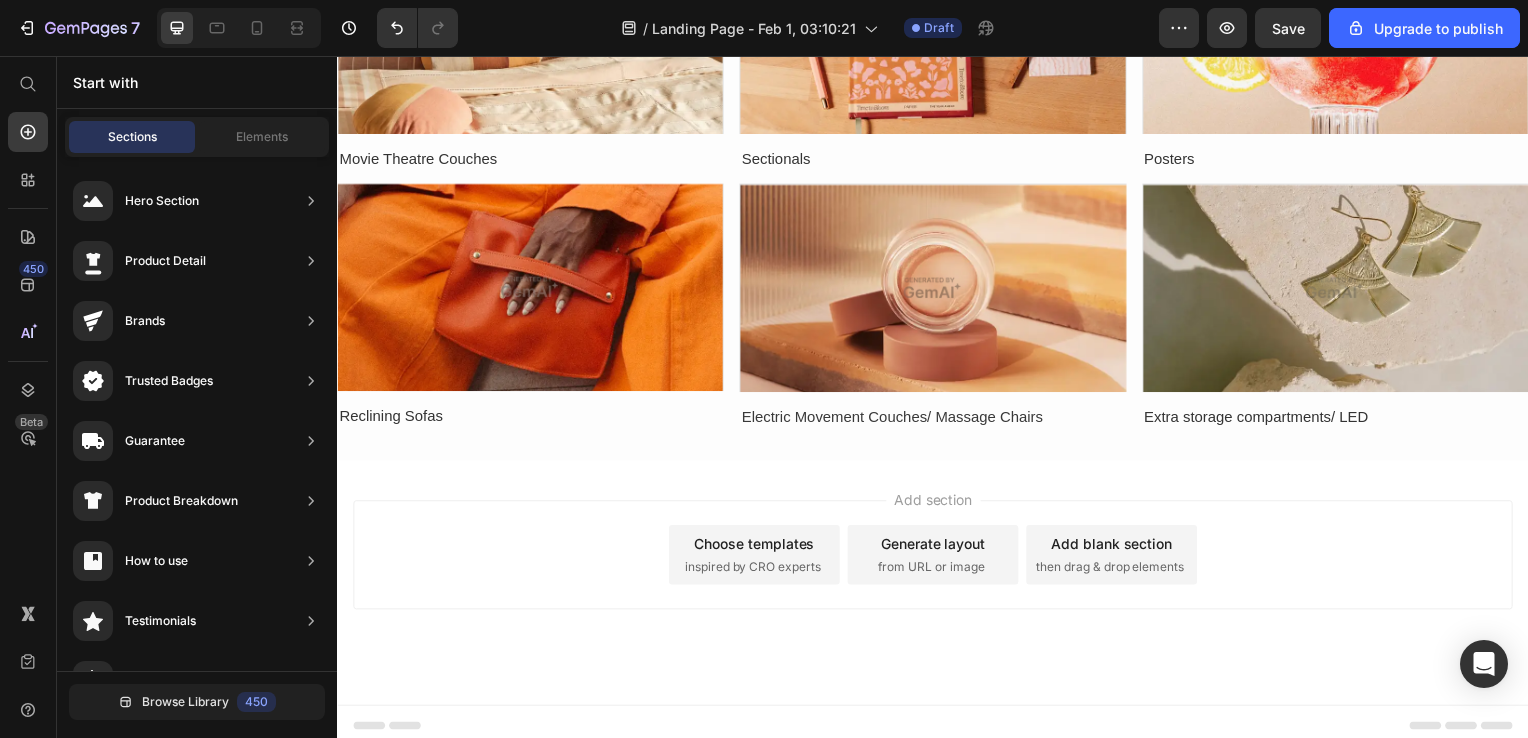 click on "Generate layout from URL or image" at bounding box center (937, 559) 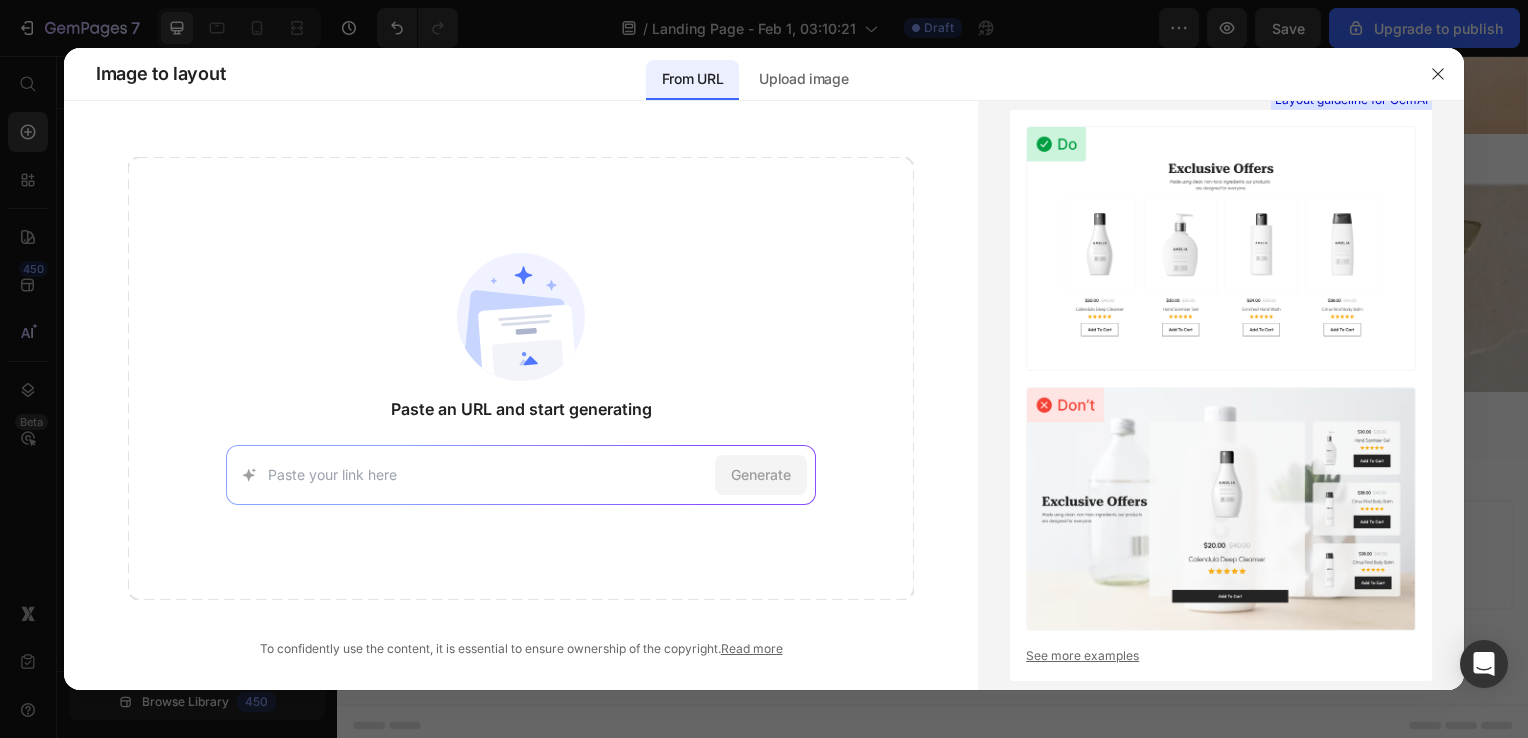 click at bounding box center [487, 474] 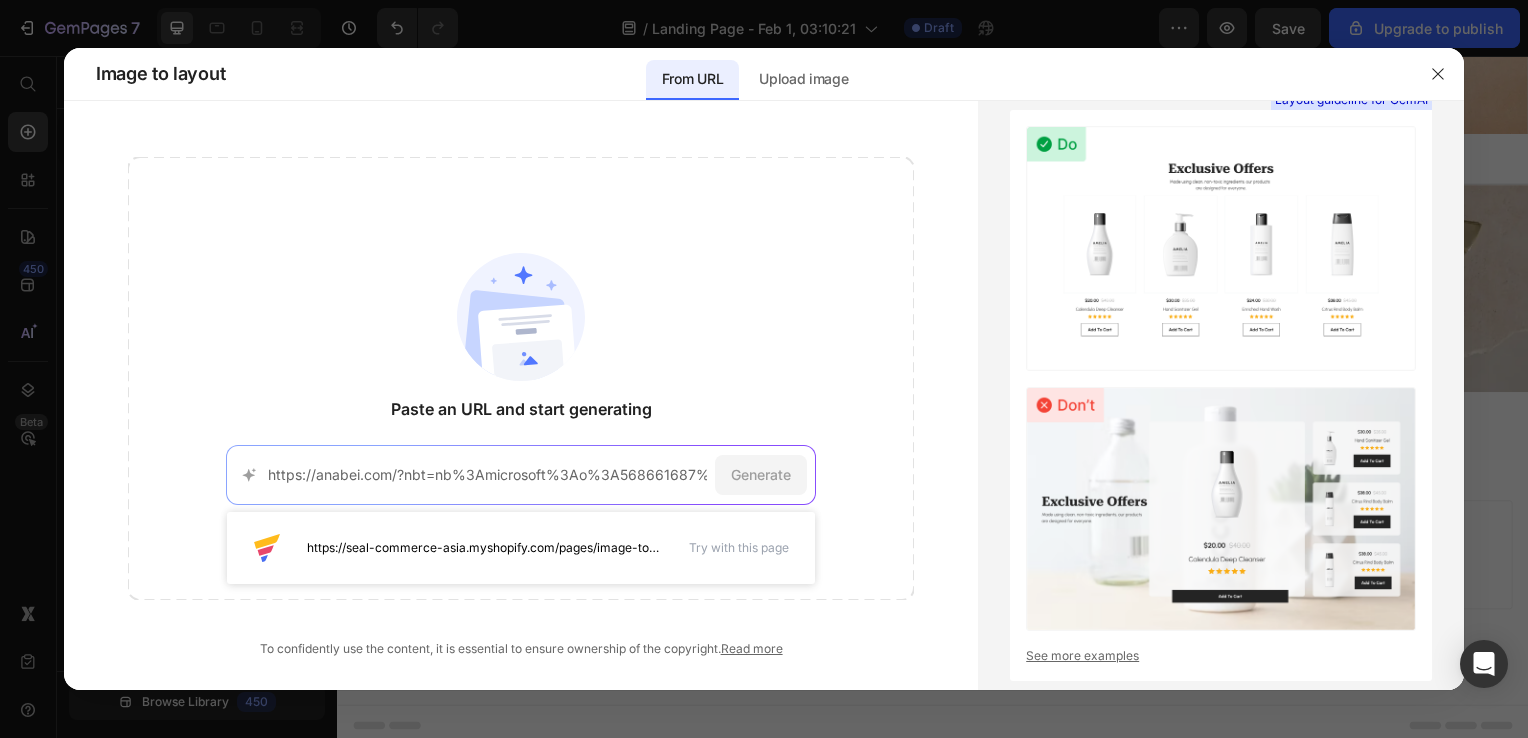 scroll, scrollTop: 0, scrollLeft: 4224, axis: horizontal 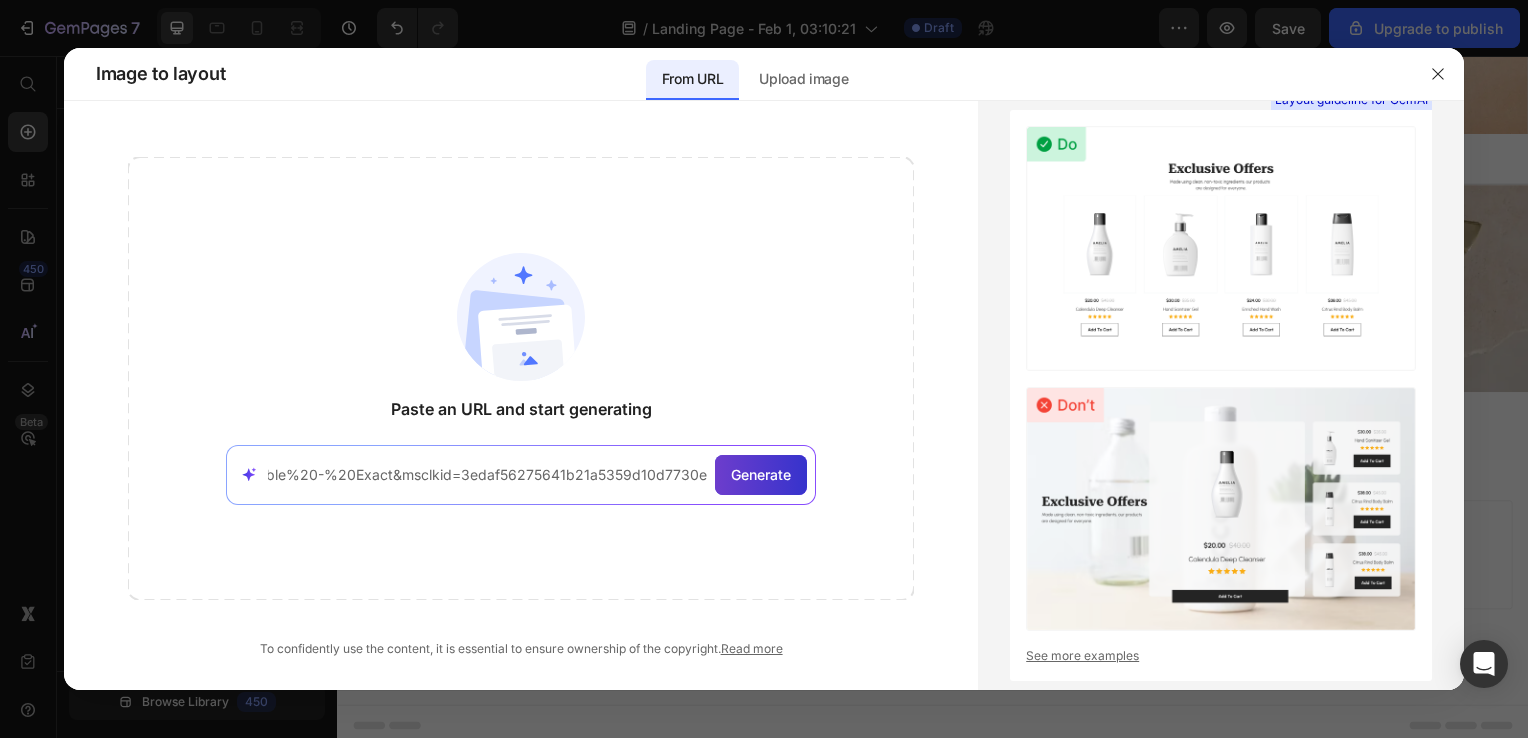 type on "https://anabei.com/?nbt=nb%3Amicrosoft%3Ao%3A568661687%3A1175379707618963%3A73461433101461&nb_mt=b&nb_bmt=bb&nb_oii=73461542037490&nb_qs=LED%20light%20up%20sectional%20couch%20for%20bars%20and%20lounges&nb_fii=&nb_li_ms=&nb_lp_ms=99718&nb_pi=&nb_pc=&nb_ci=&tw_source=bing&tw_campaign=568661687&tw_adid=73461433101461&utm_source=bing&campaign_id=568661687&ad_id=73461433101461&utm_medium=cpc&utm_campaign=Anabei%20%7C%20NB%20%7C%20Search%20%7C%20General%20-%20mmm__ms-pr__&utm_content=1175379707618963&utm_term=Washable%20-%20Exact&msclkid=3edaf56275641b21a5359d10d7730e97" 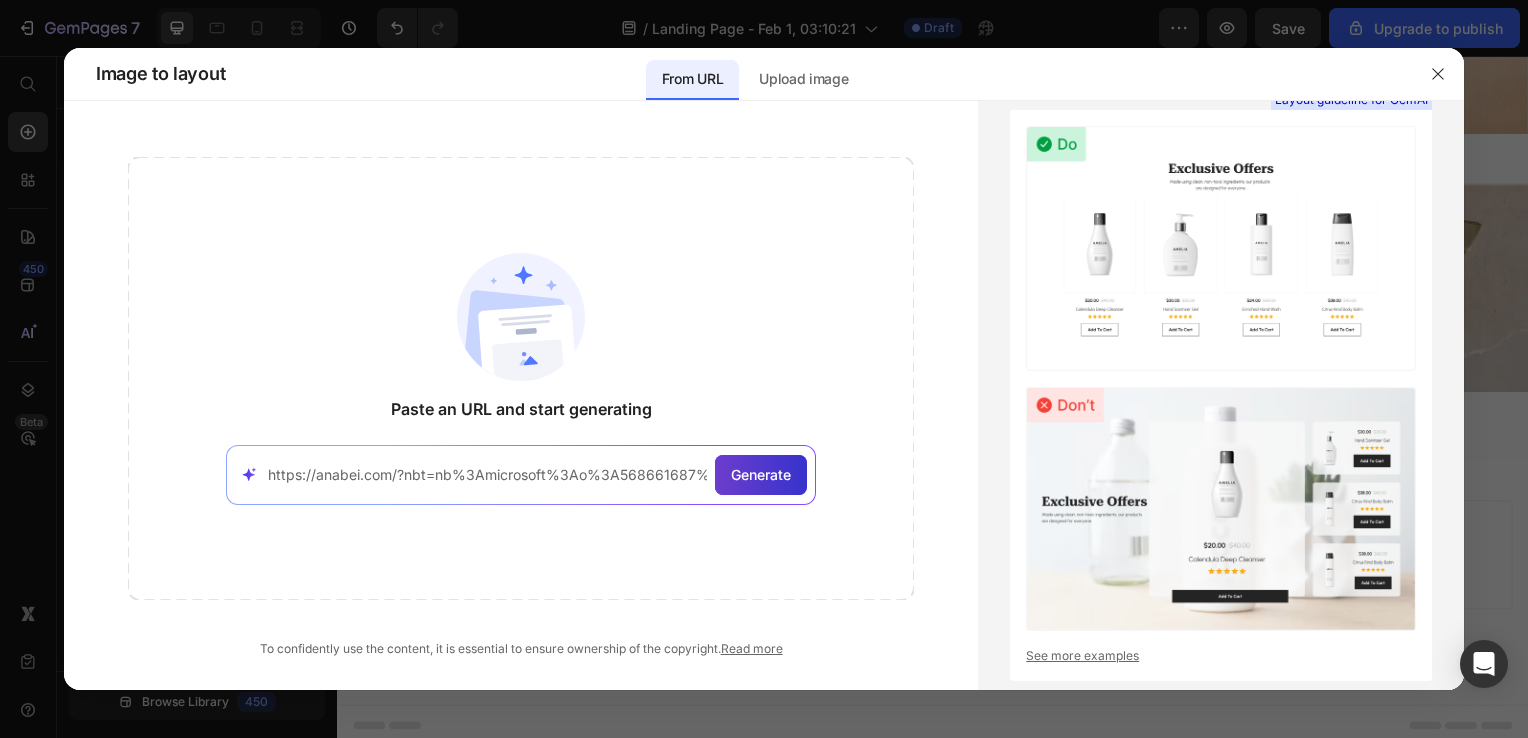 click on "Generate" at bounding box center (761, 475) 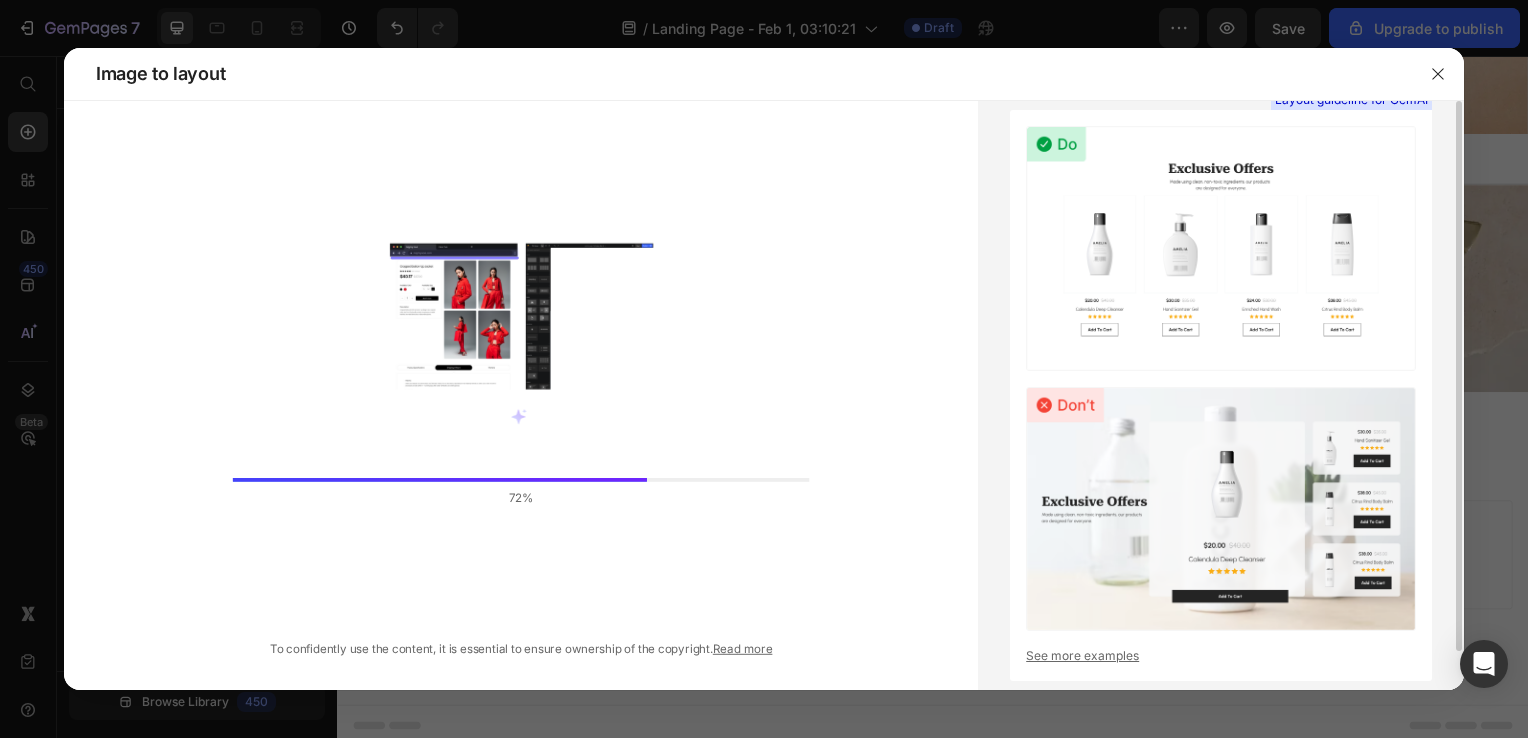scroll, scrollTop: 0, scrollLeft: 0, axis: both 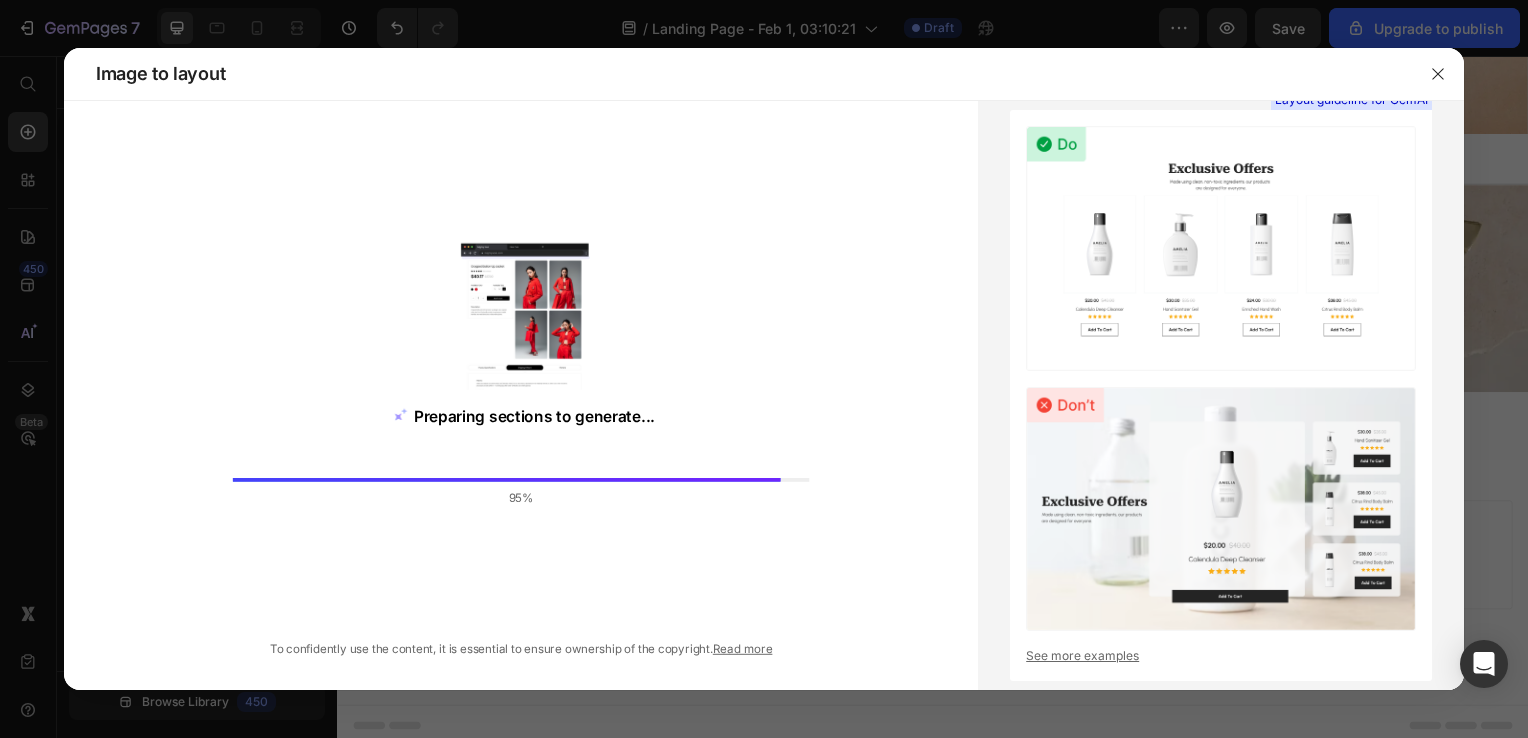 click on "Preparing sections to generate... 95%" at bounding box center (520, 379) 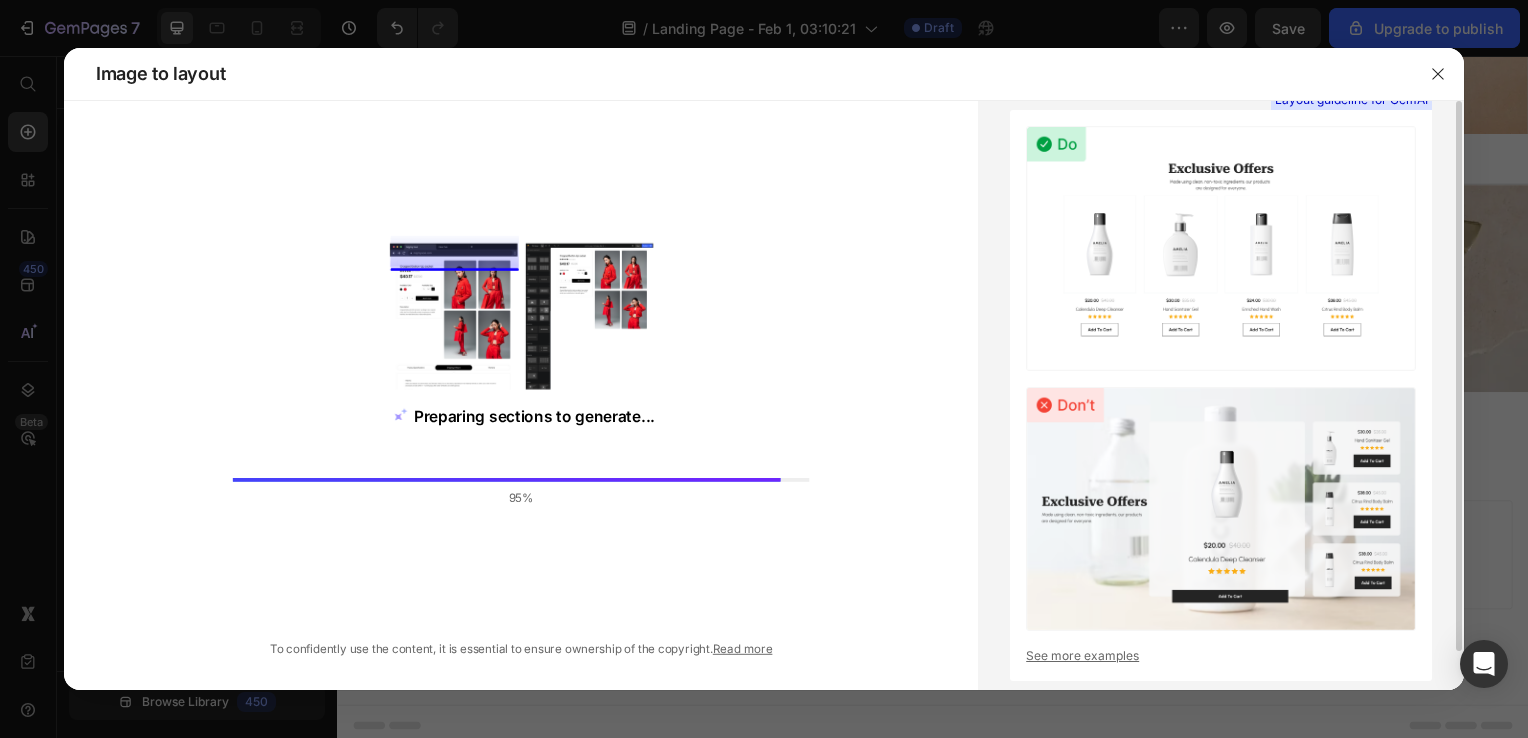 scroll, scrollTop: 4, scrollLeft: 0, axis: vertical 